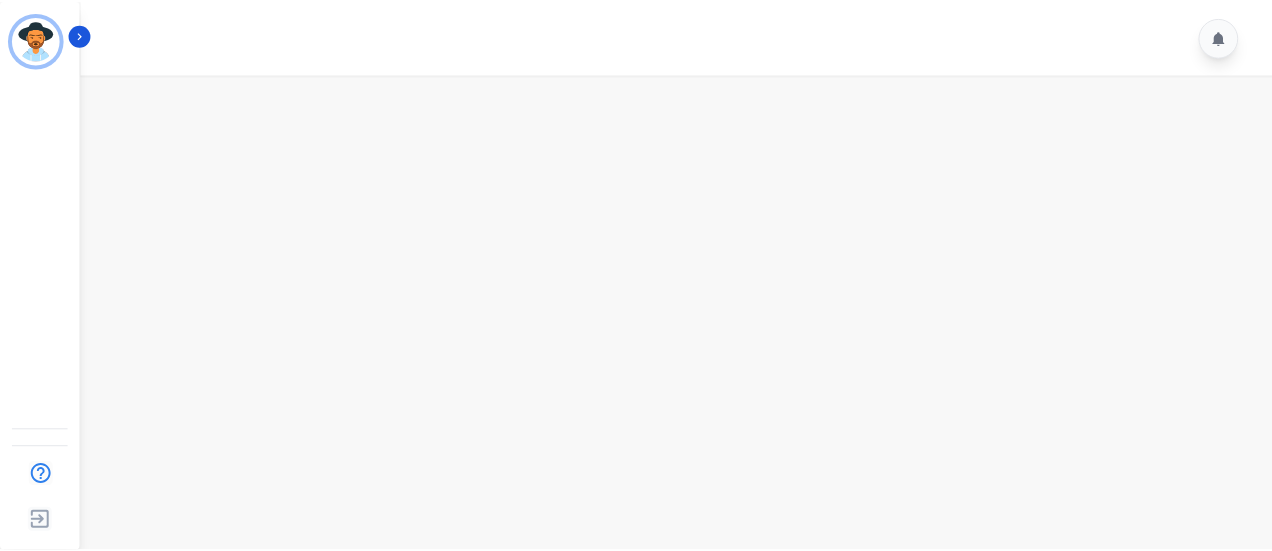 scroll, scrollTop: 0, scrollLeft: 0, axis: both 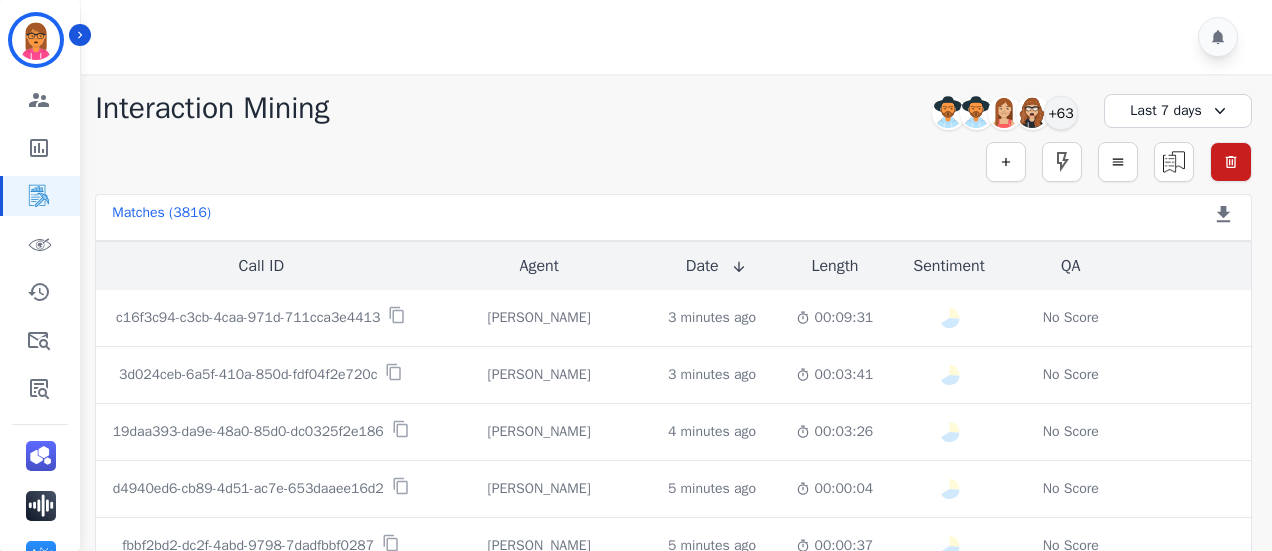 click on "Last 7 days" at bounding box center [1178, 111] 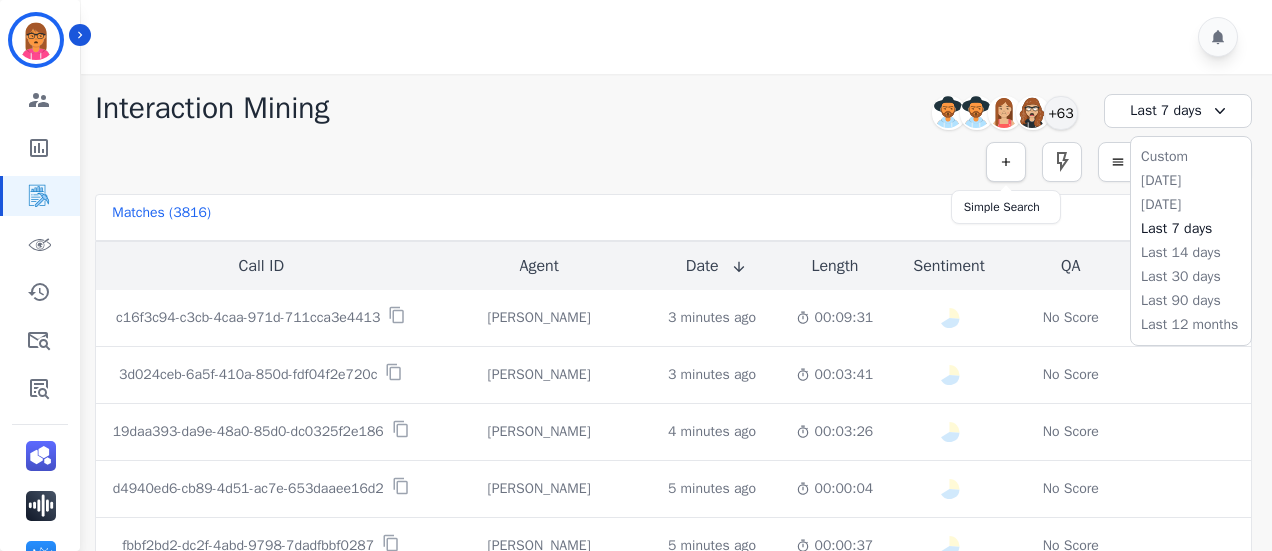 click at bounding box center (1006, 162) 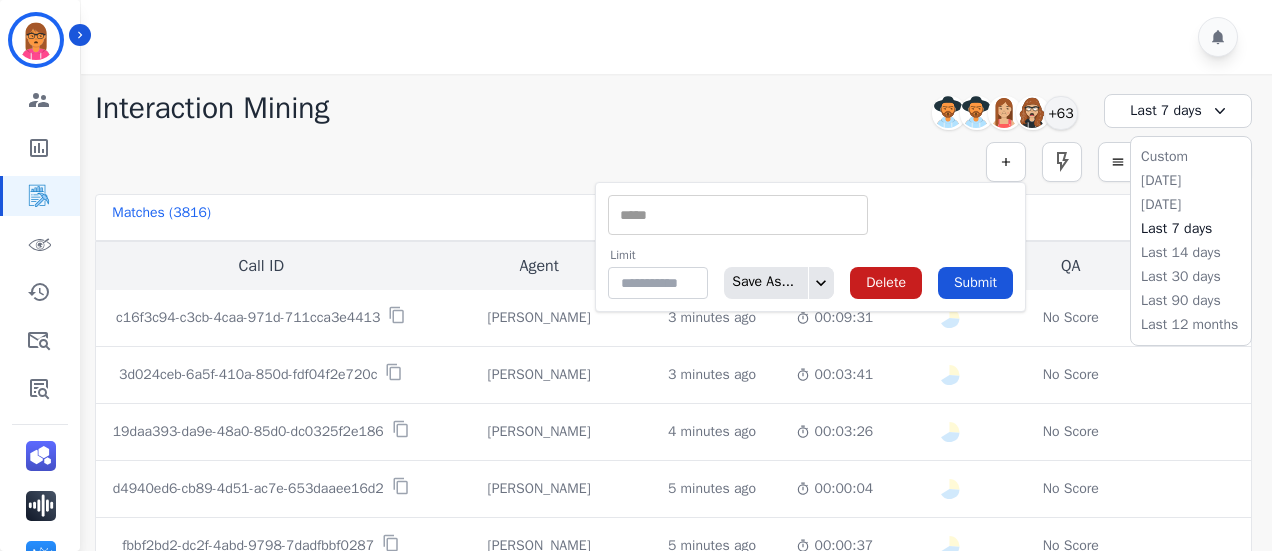 click at bounding box center (738, 215) 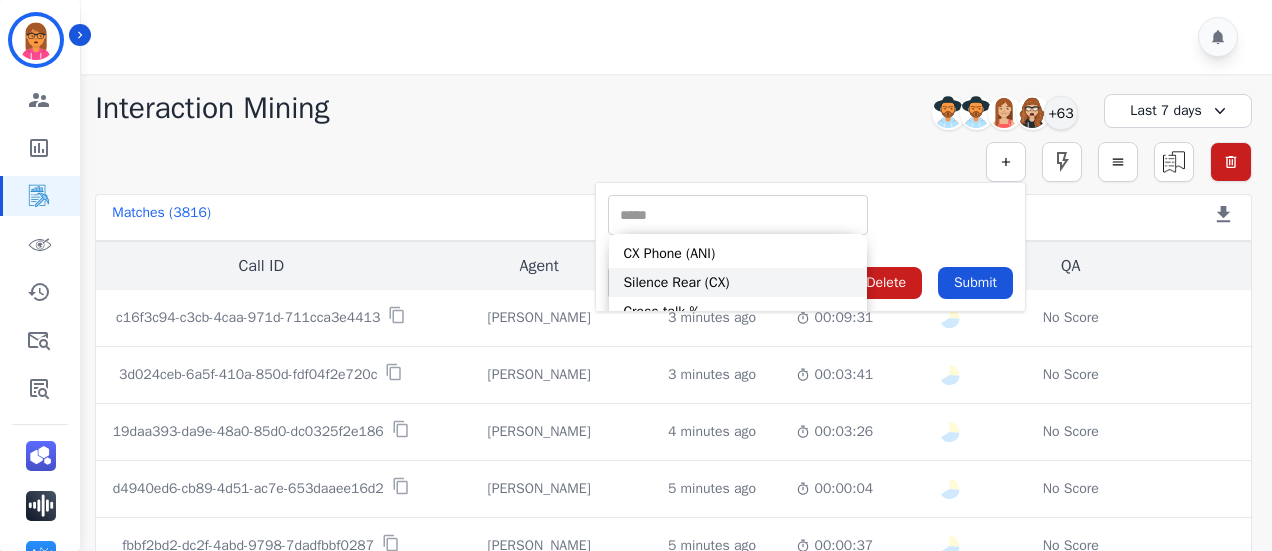 scroll, scrollTop: 80, scrollLeft: 0, axis: vertical 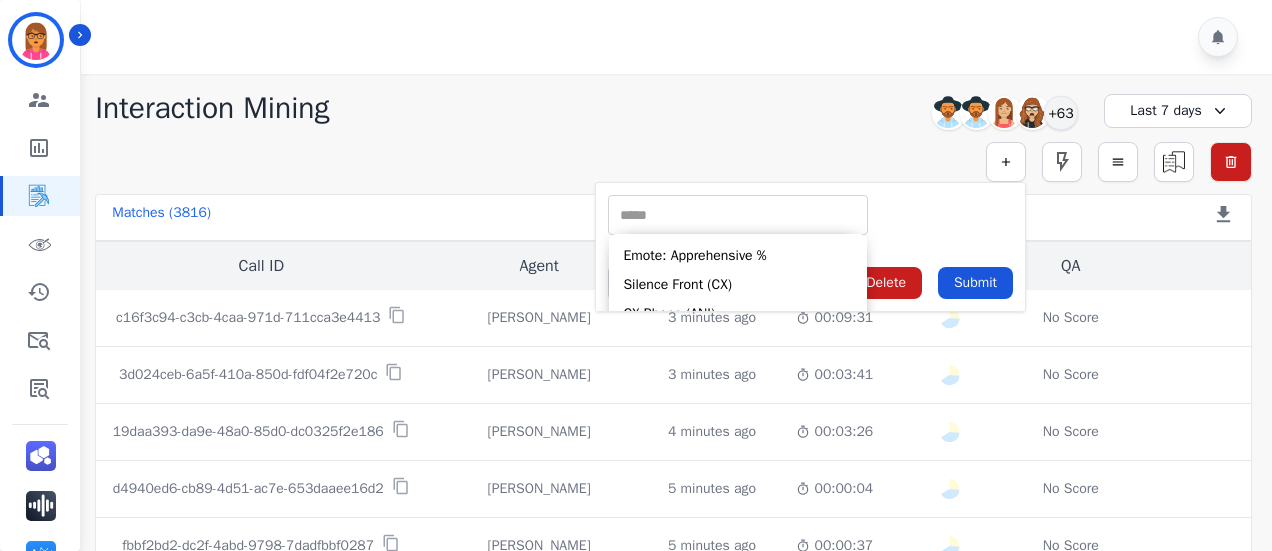 click on "**********" at bounding box center (673, 108) 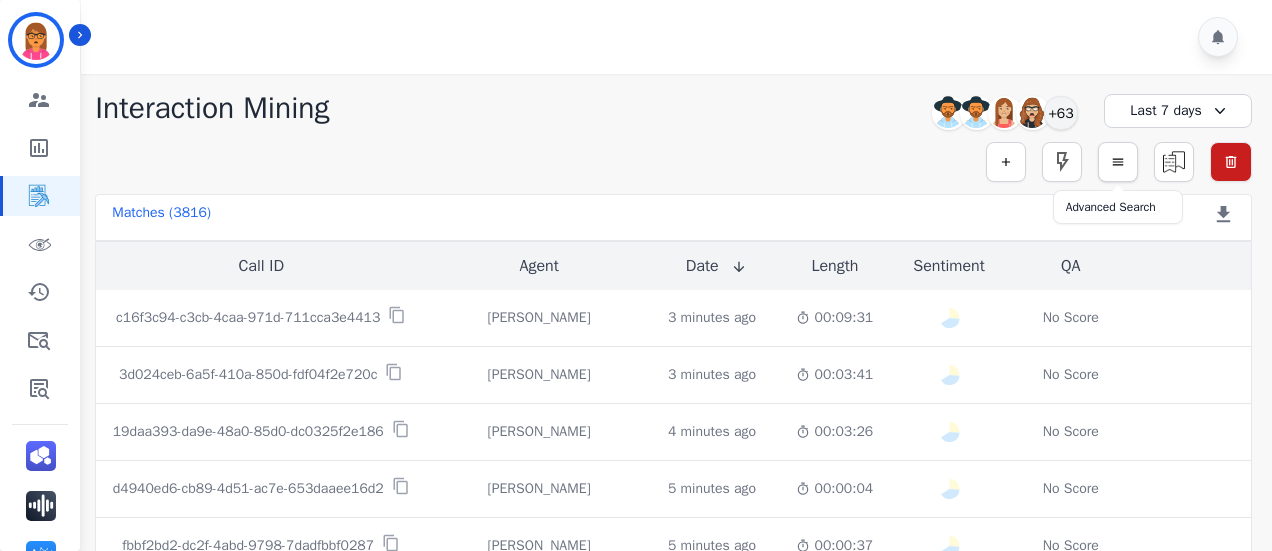 click at bounding box center (1118, 162) 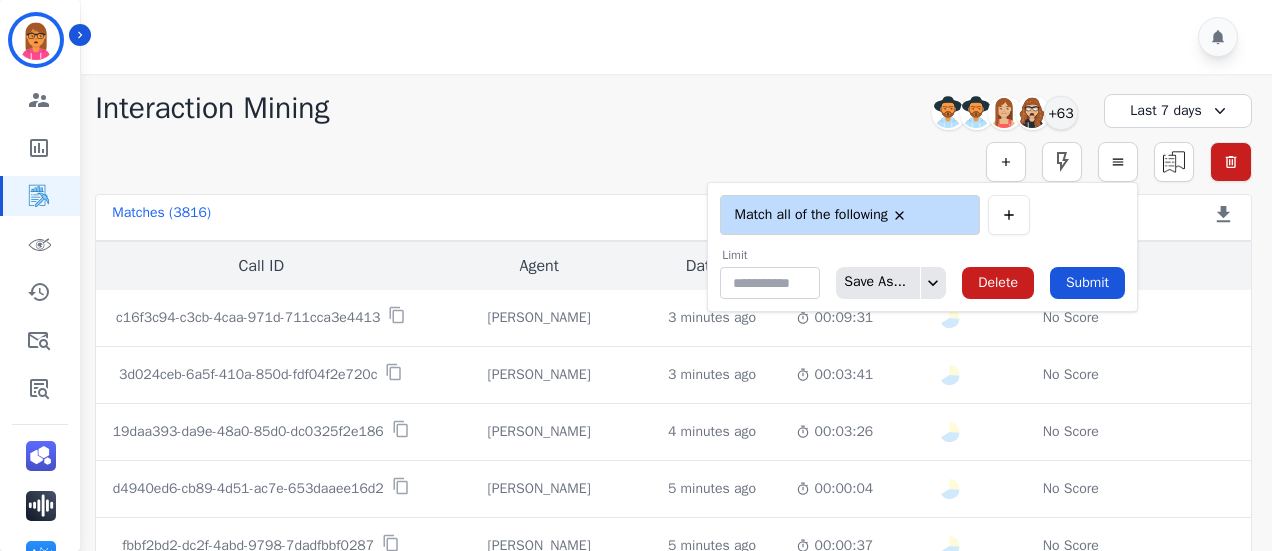 type on "**" 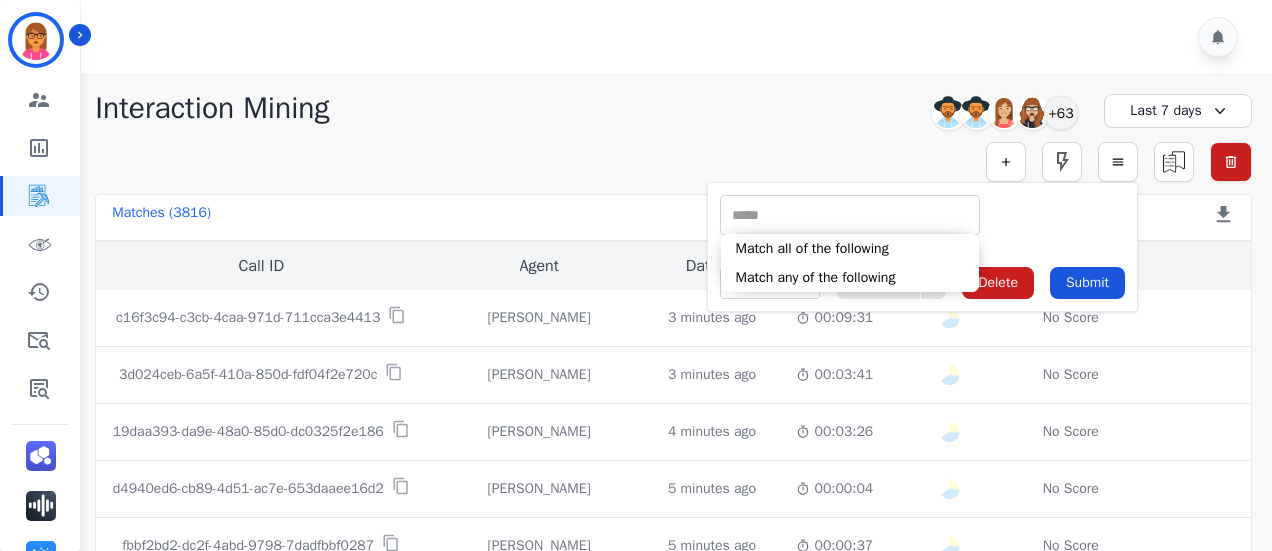 click at bounding box center (850, 215) 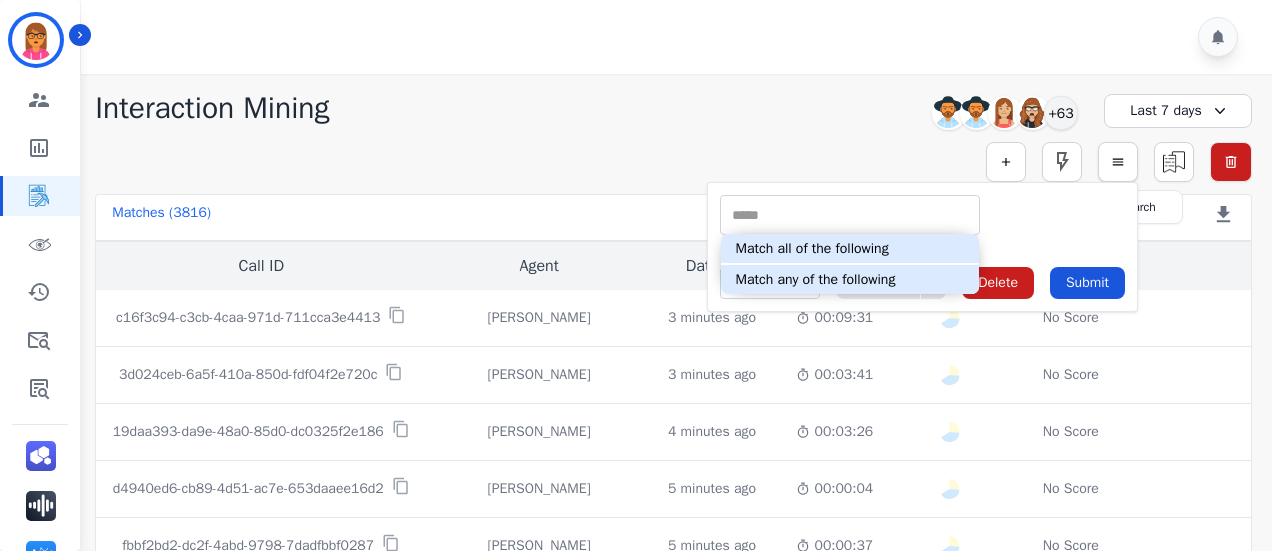 click at bounding box center (1118, 162) 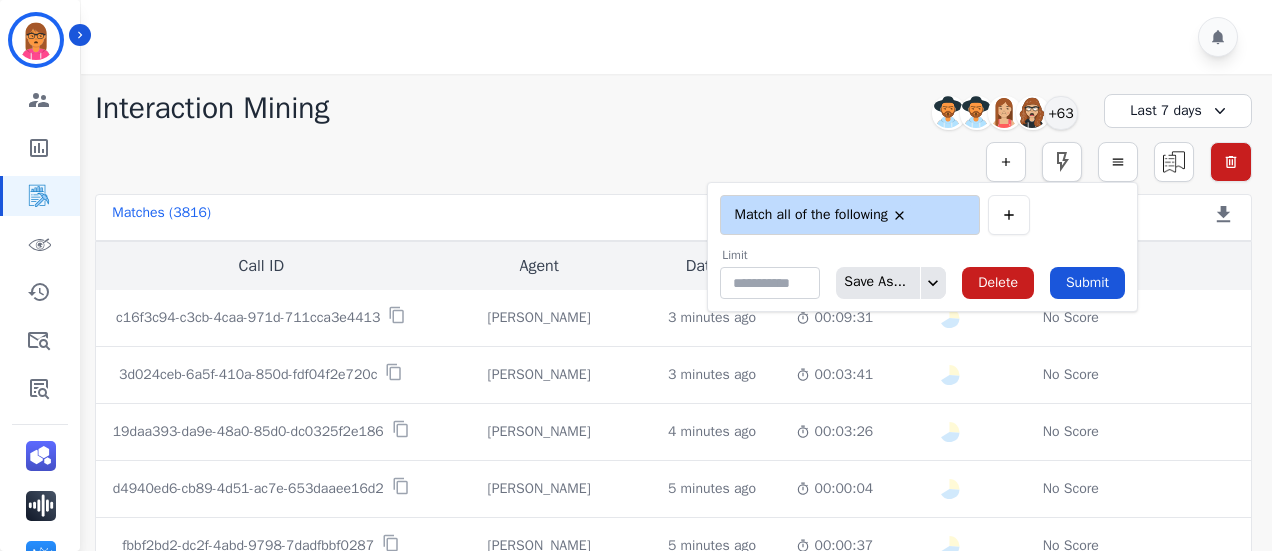 click 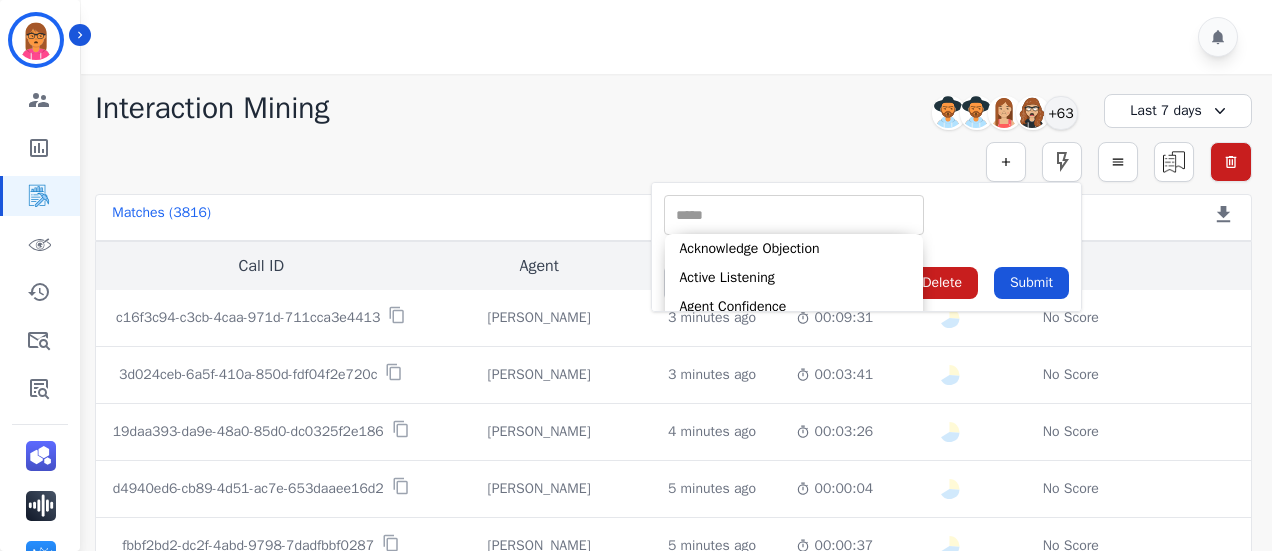 click at bounding box center (794, 215) 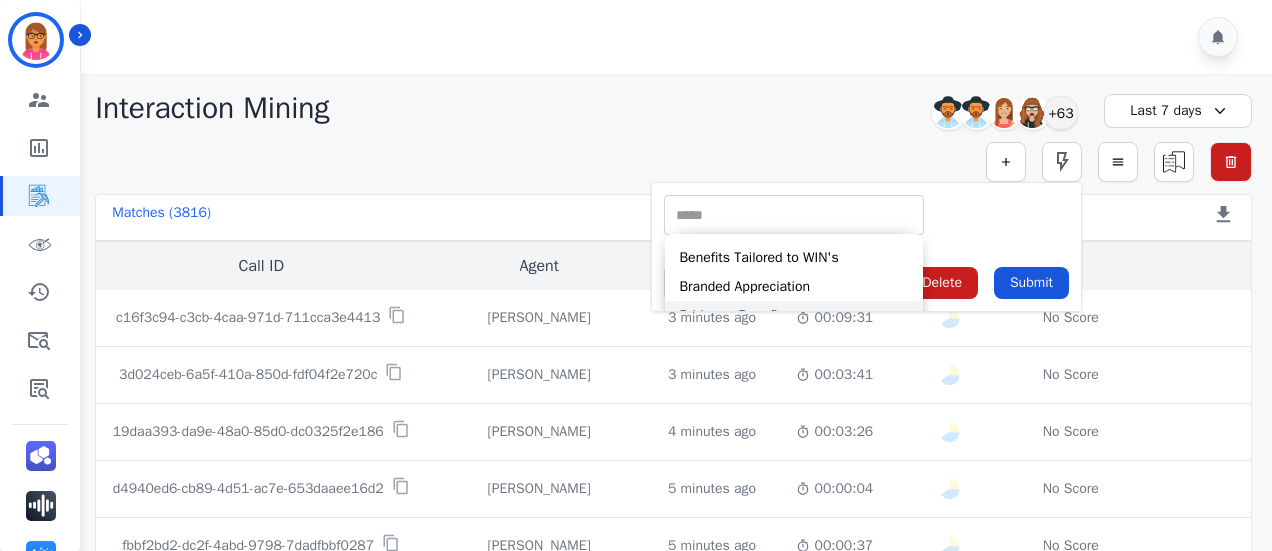 scroll, scrollTop: 180, scrollLeft: 0, axis: vertical 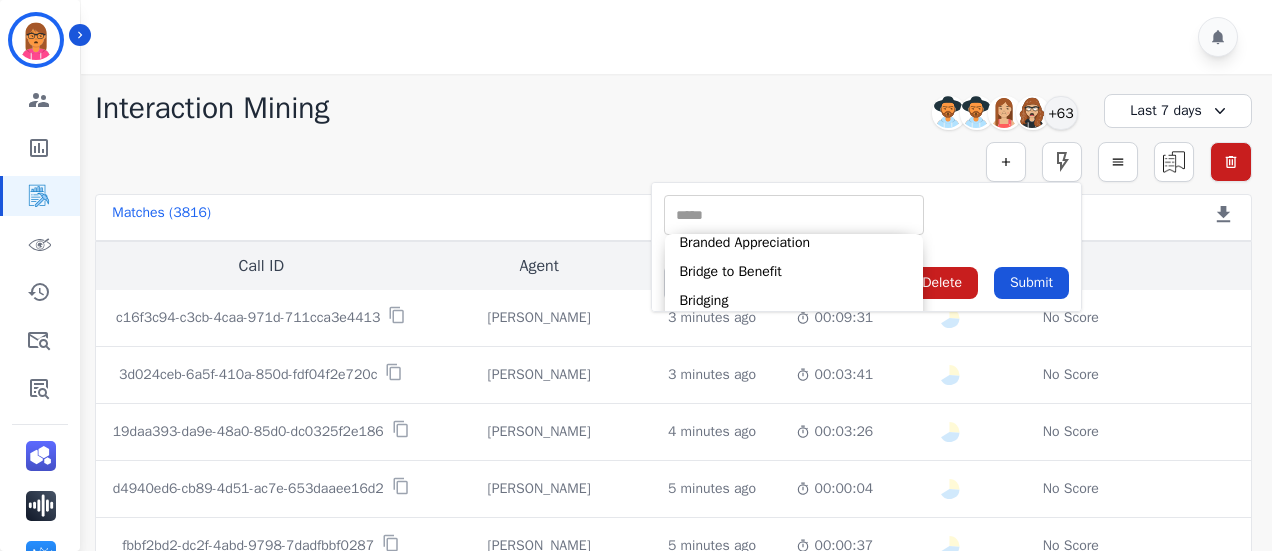 click on "Simple Search           Metric Search       **             Acknowledge Objection   Active Listening   Agent Confidence   Agent Introduction   Assume the Sale   Benefits Tailored to WIN's   Branded Appreciation   Bridge to Benefit   Bridging   Clarifying Questions   Closed Ended Questions   Confirmation of WIN's   Corporate Escalation   Courtesy   Cushioning Statement   Customer Dissatisfaction   Customer Education   DNC Compliance   Empathy   Excessive Silence         Limit   **   Save As...       Delete   Submit     Advanced Search           Saved Rules         Clear Filters" at bounding box center [673, 162] 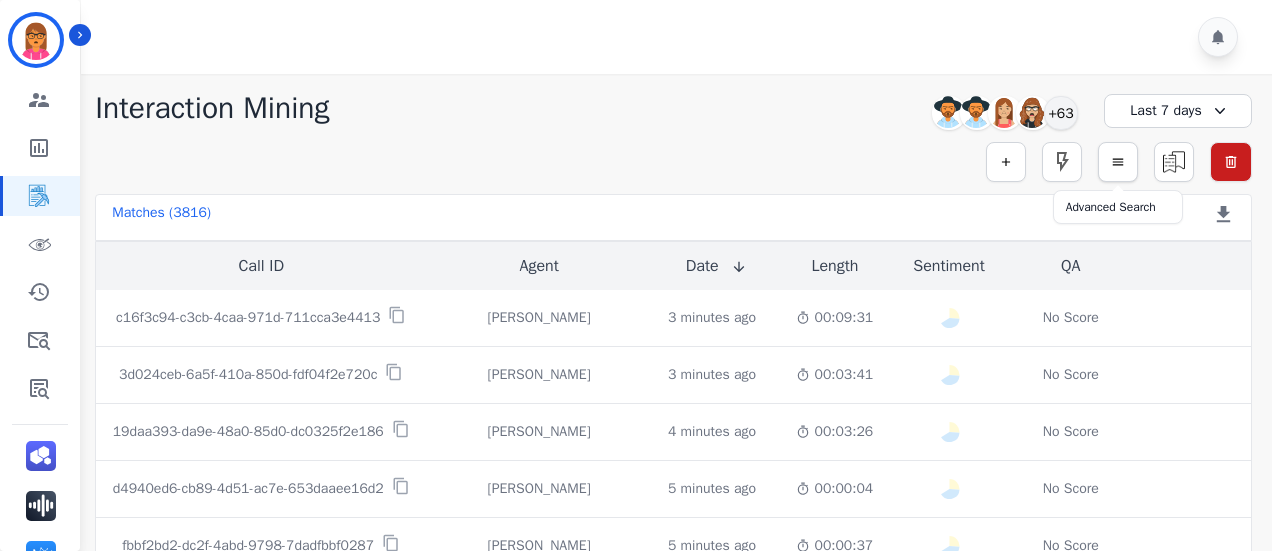 click 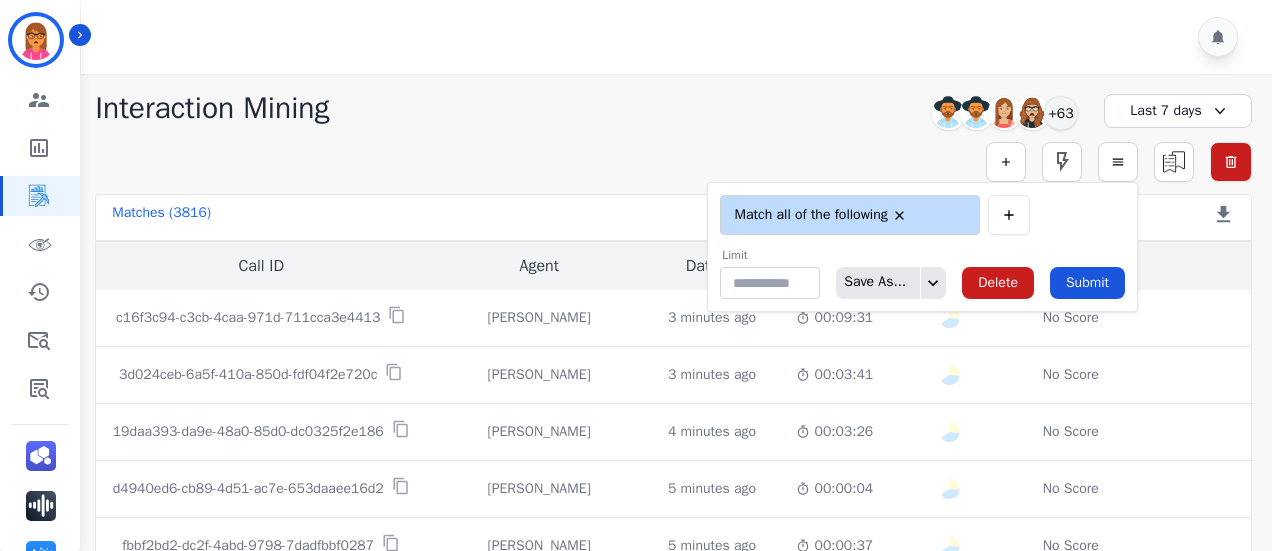 type on "**" 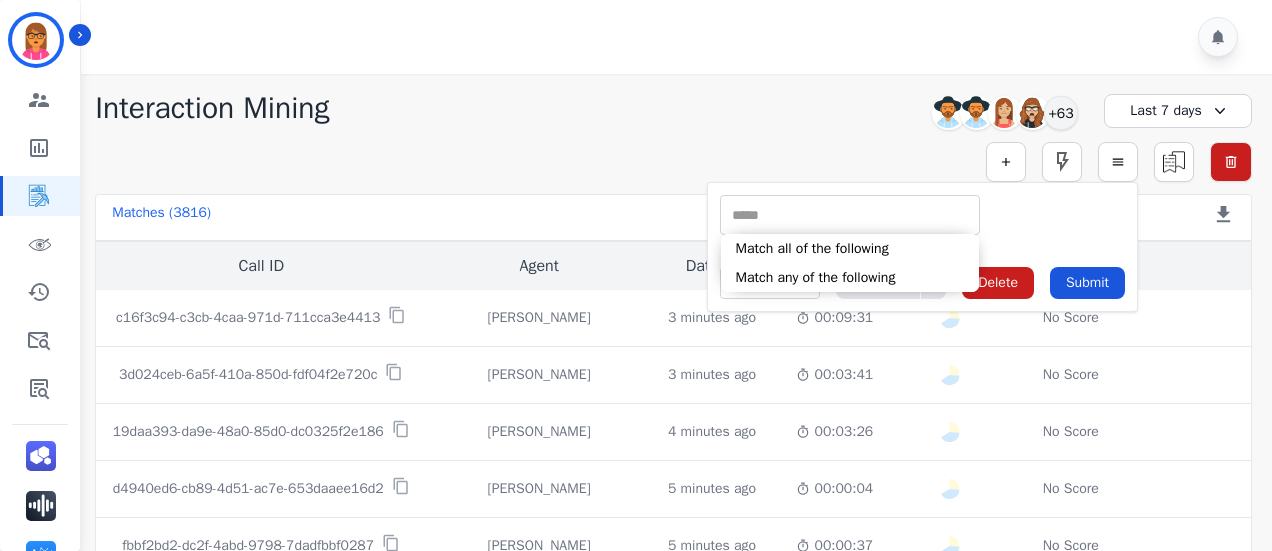 click at bounding box center (850, 215) 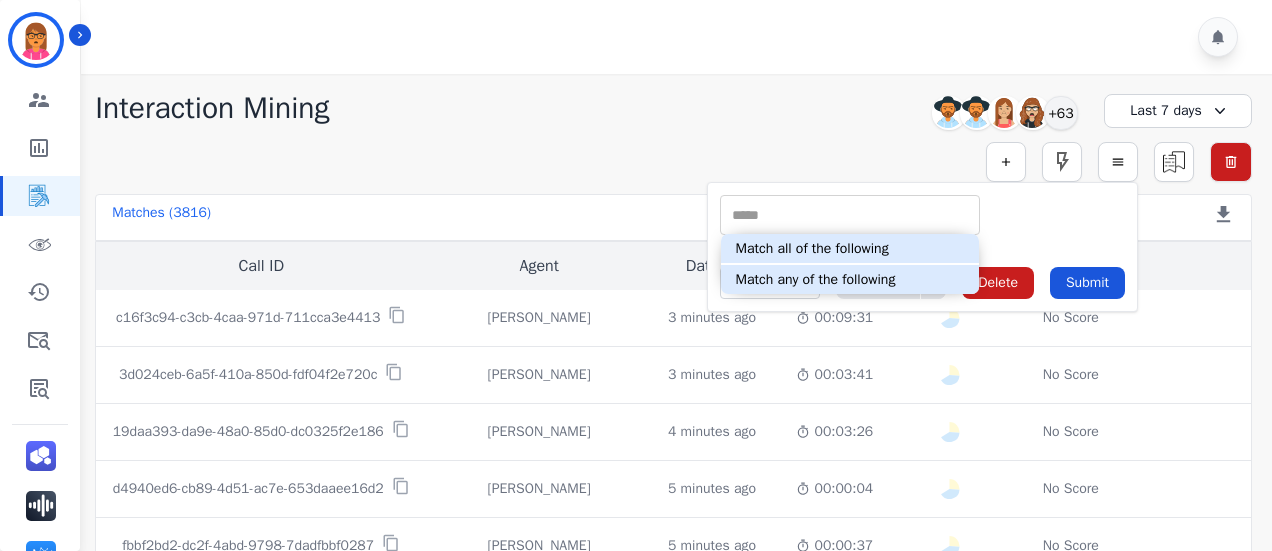 paste on "**********" 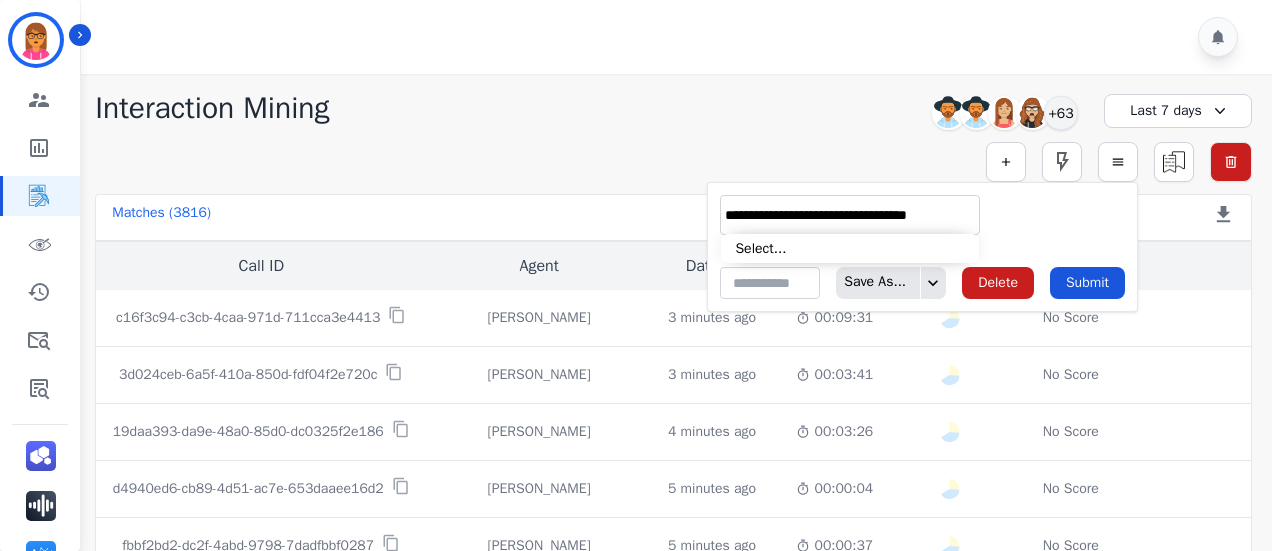 scroll, scrollTop: 0, scrollLeft: 6, axis: horizontal 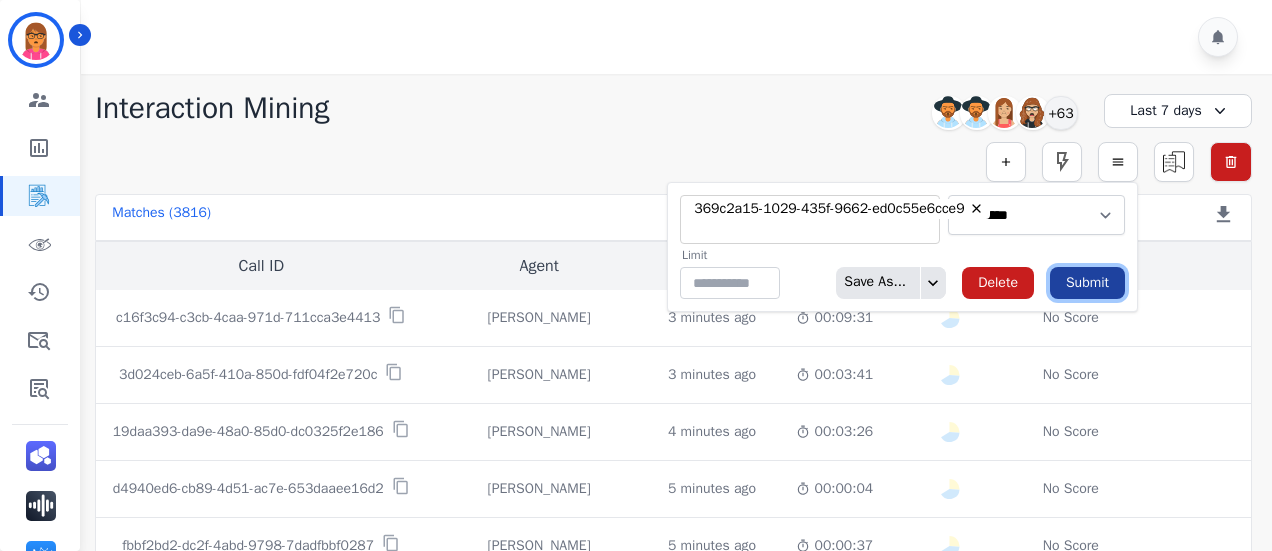 click on "Submit" at bounding box center [1087, 283] 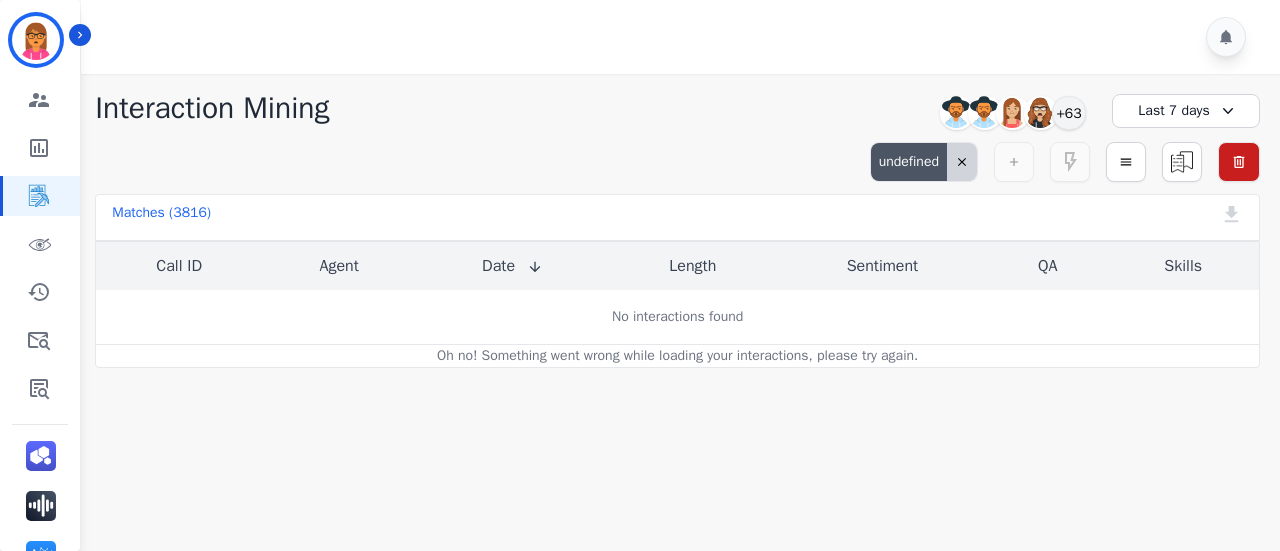 drag, startPoint x: 968, startPoint y: 151, endPoint x: 1078, endPoint y: 170, distance: 111.62885 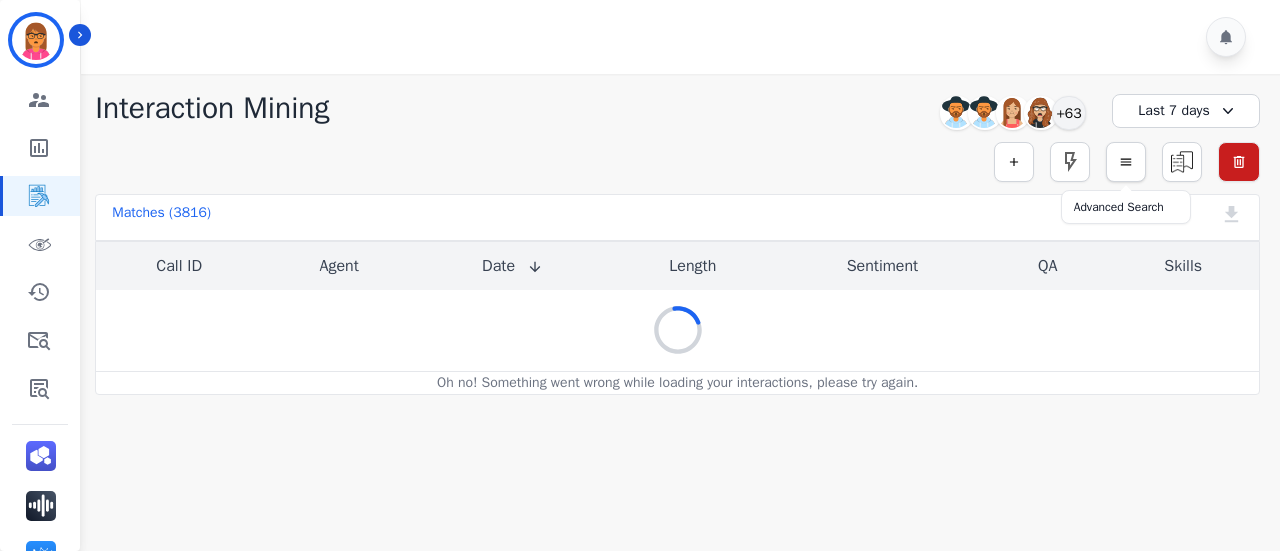 drag, startPoint x: 1144, startPoint y: 155, endPoint x: 1138, endPoint y: 167, distance: 13.416408 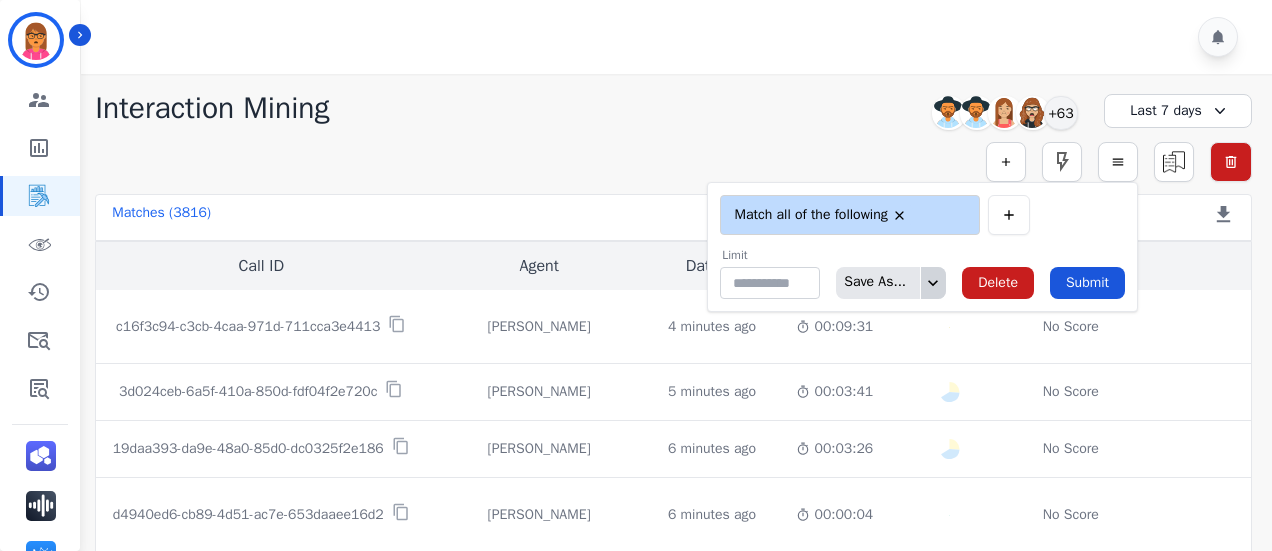 click at bounding box center (933, 283) 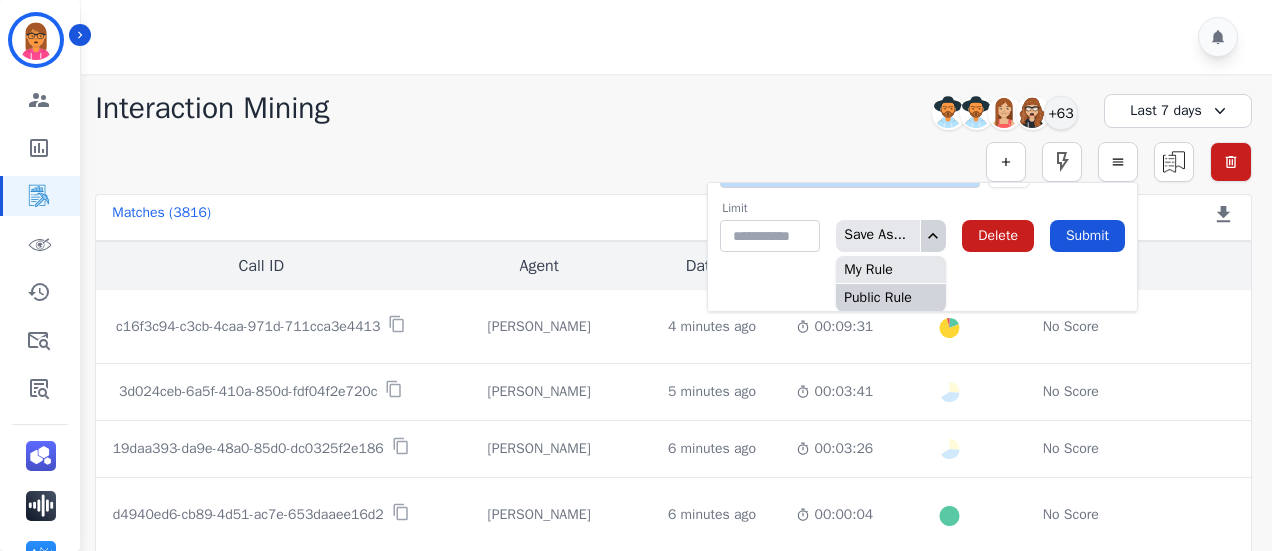 scroll, scrollTop: 48, scrollLeft: 0, axis: vertical 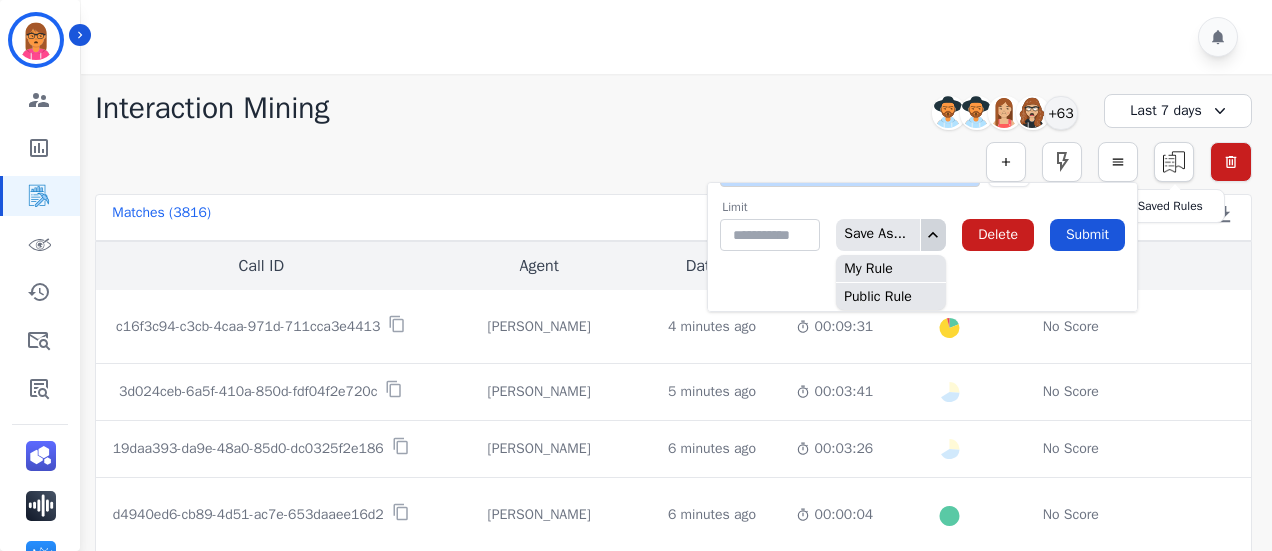 click at bounding box center [1174, 162] 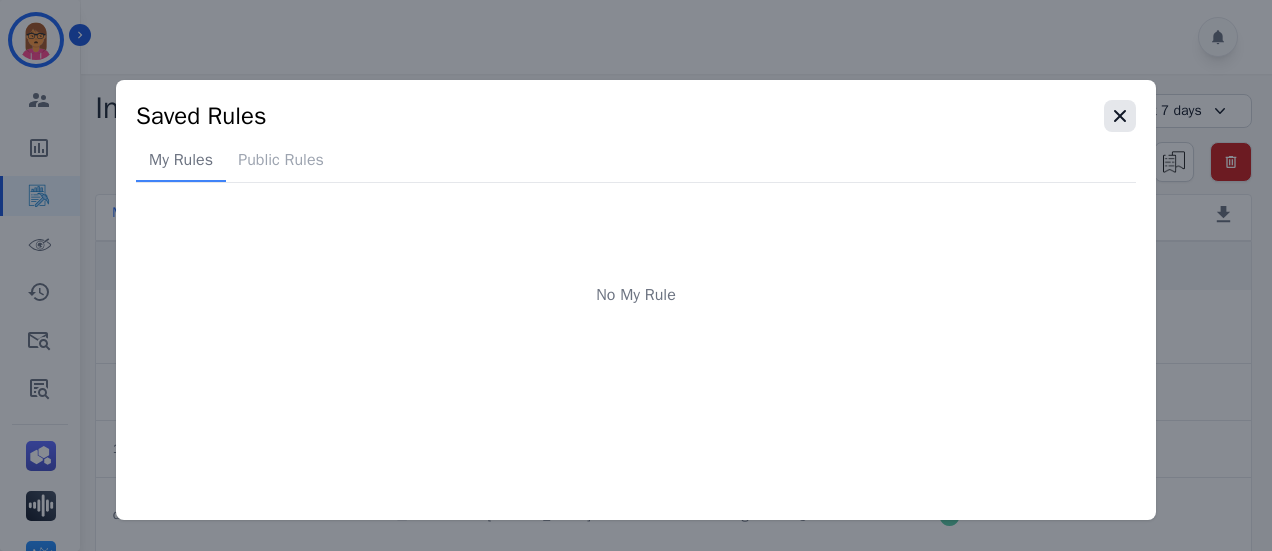 click 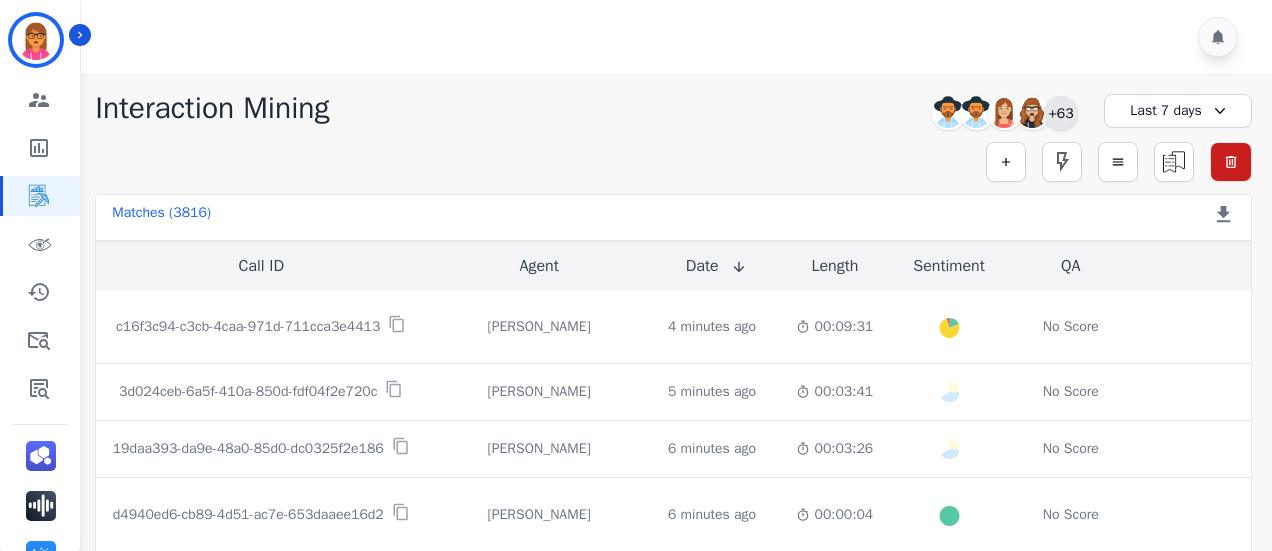 click on "+63" at bounding box center [1061, 113] 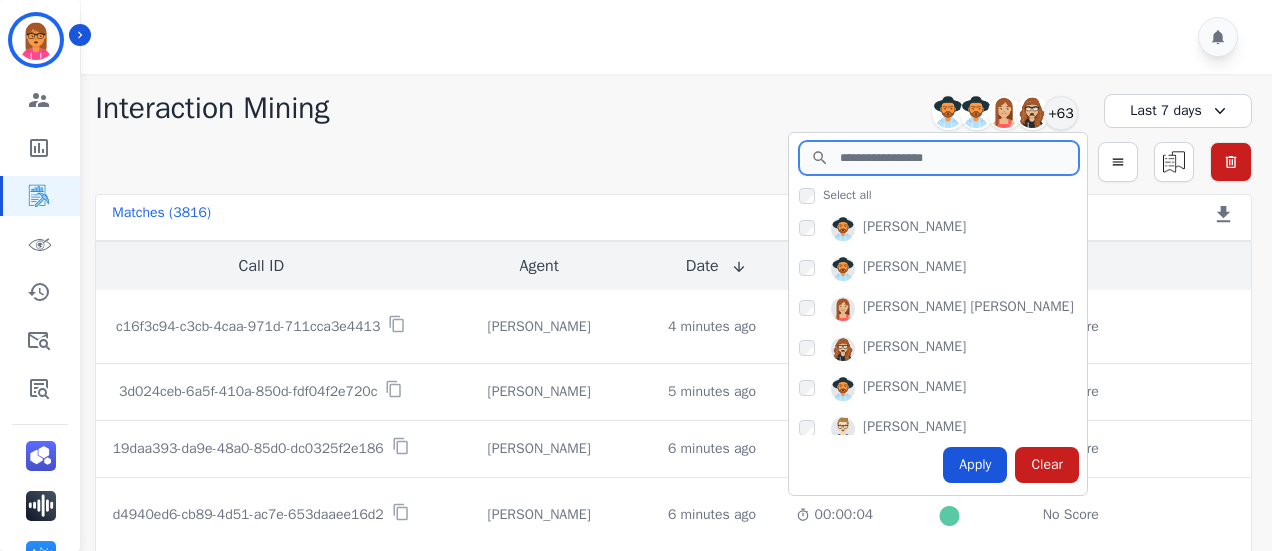 click at bounding box center (939, 158) 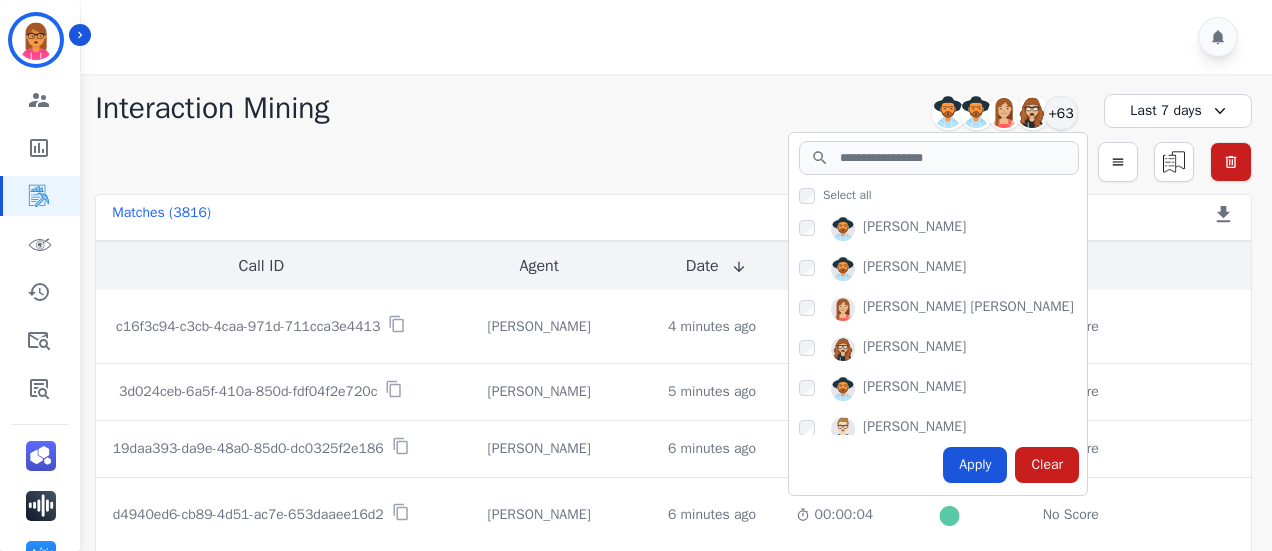 click on "Matches ( 3816 )     Export Call List" at bounding box center [673, 217] 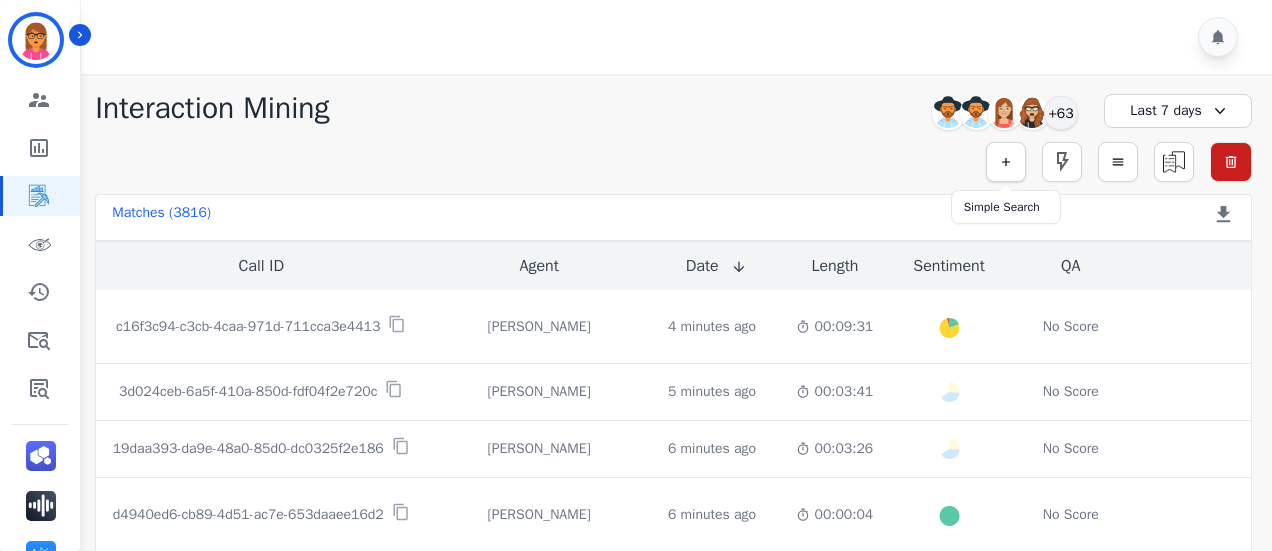 click at bounding box center (1006, 162) 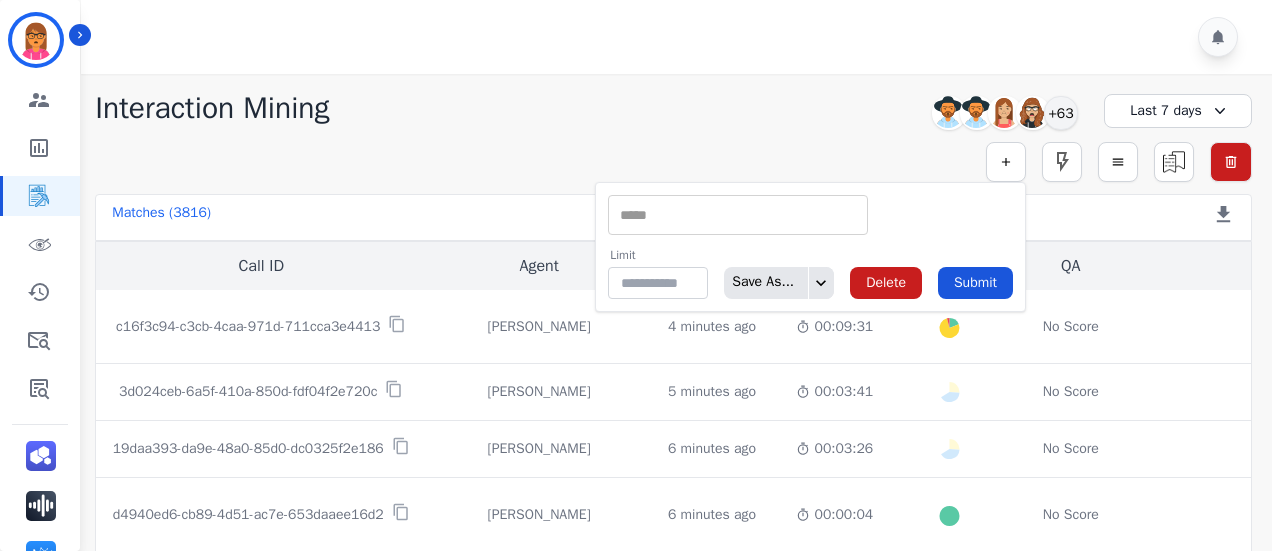 click at bounding box center (738, 215) 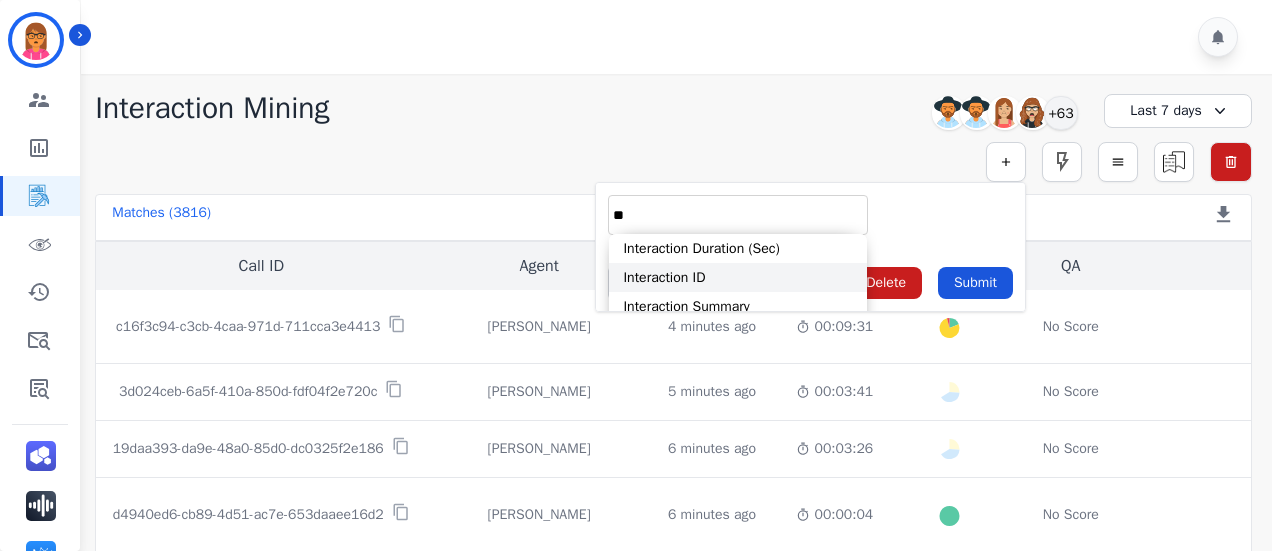 type on "**" 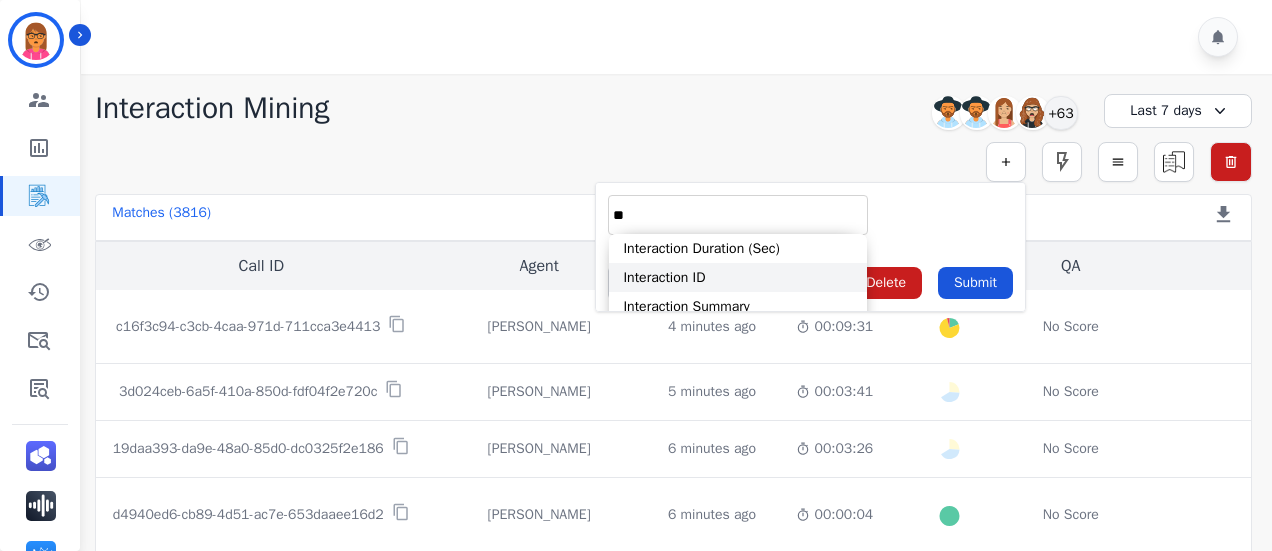 click on "Interaction ID" at bounding box center [738, 277] 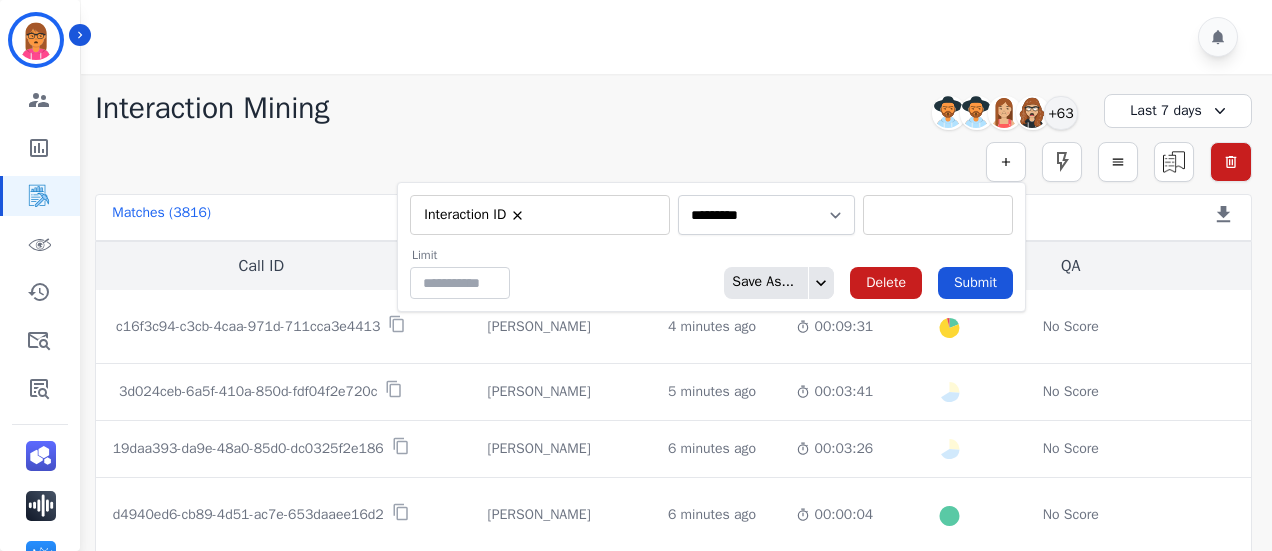 click on "**             c16f3c94-c3cb-4caa-971d-711cca3e4413   3d024ceb-6a5f-410a-850d-fdf04f2e720c   19daa393-da9e-48a0-85d0-dc0325f2e186   d4940ed6-cb89-4d51-ac7e-653daaee16d2   fbbf2bd2-dc2f-4abd-9798-7dadfbbf0287   fb44c9a4-57dc-4d2a-a8a6-0287bec19c4e   ca1e345a-3ed0-4419-a4ff-af3fb9a4e9bf   c17cf50b-e81d-4d6d-b391-6833d3470ed7   15aa78c5-fa3b-4f4b-8e24-831c59d9e58f   ca29abfa-0efb-41ad-8703-245259b2f966   be08f420-3c47-414e-b0b8-5309ce4302f5   b050a213-af63-4c40-8bd7-2c01b9dc4381   5768ed0e-d89d-4661-a5ac-ff22efb0e242   323216e4-6ffb-40d9-b908-b1a4ccf02dbb   b215170c-f8f9-4a00-ae03-6c9b609422ff   05444f62-0cf7-4d41-b442-28cd9ab96d14   9a26a16a-f71a-4e49-a4a8-cb59d0d734b5   3d375e7c-752f-40d7-8eab-415a60a460d9   9581fdaa-ac3b-49fa-b9ad-eb7d92b30c14   38c24113-66bd-4a8c-a978-f6b0023064de" at bounding box center (938, 215) 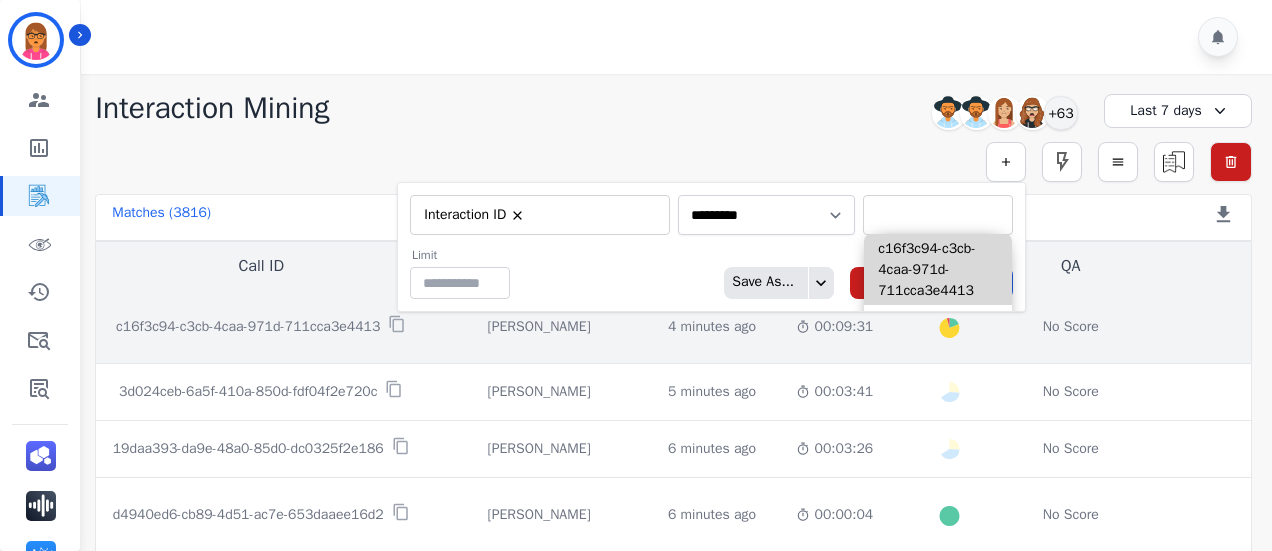 paste on "**********" 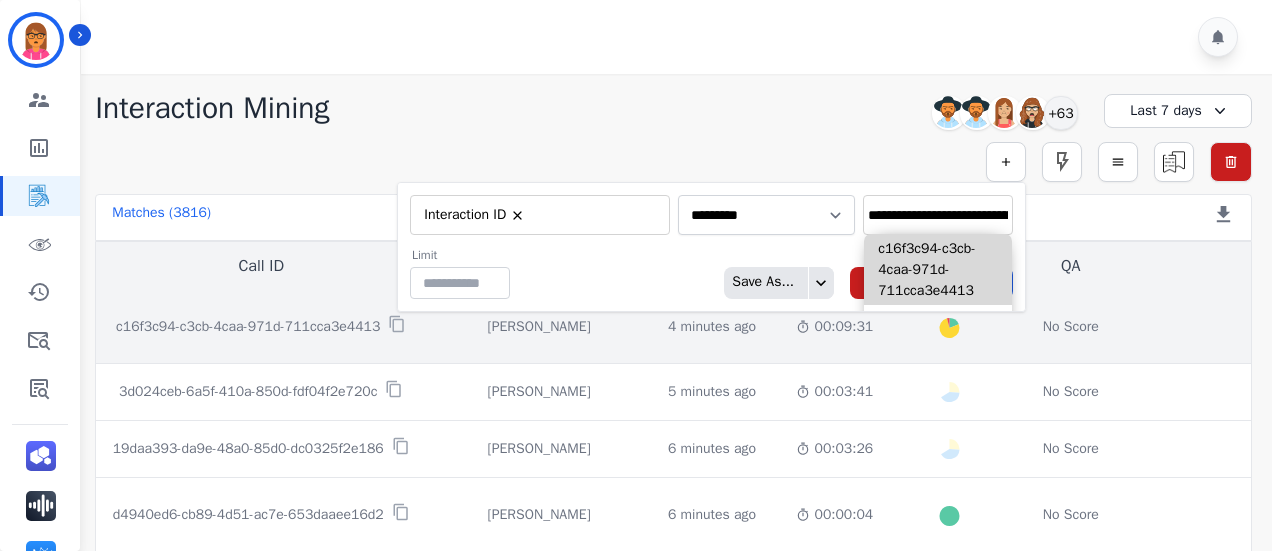 scroll, scrollTop: 0, scrollLeft: 93, axis: horizontal 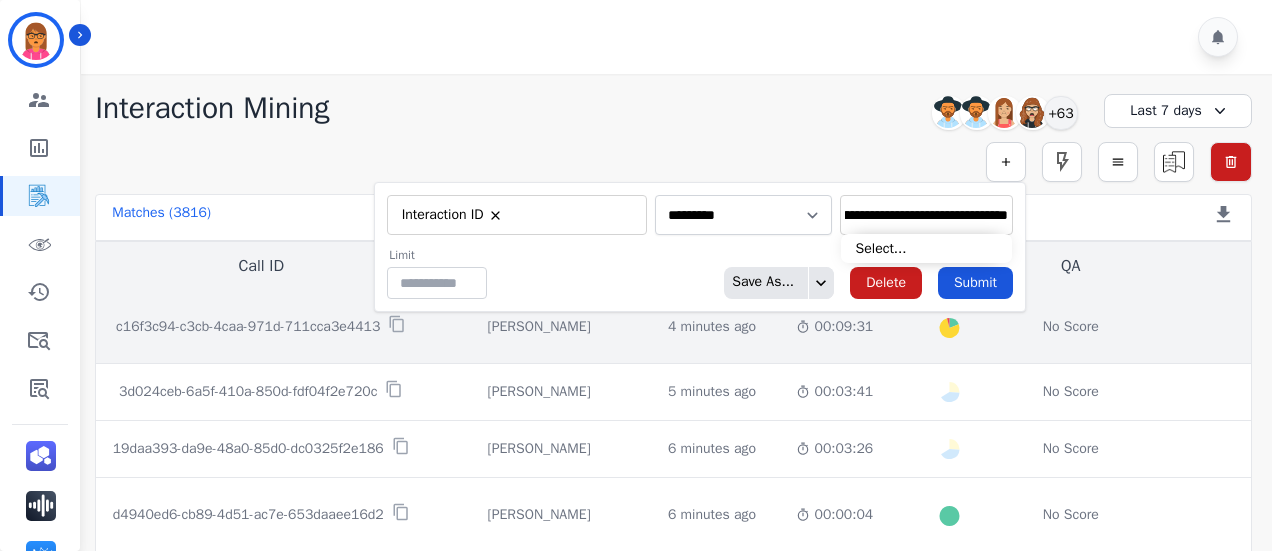 type on "**********" 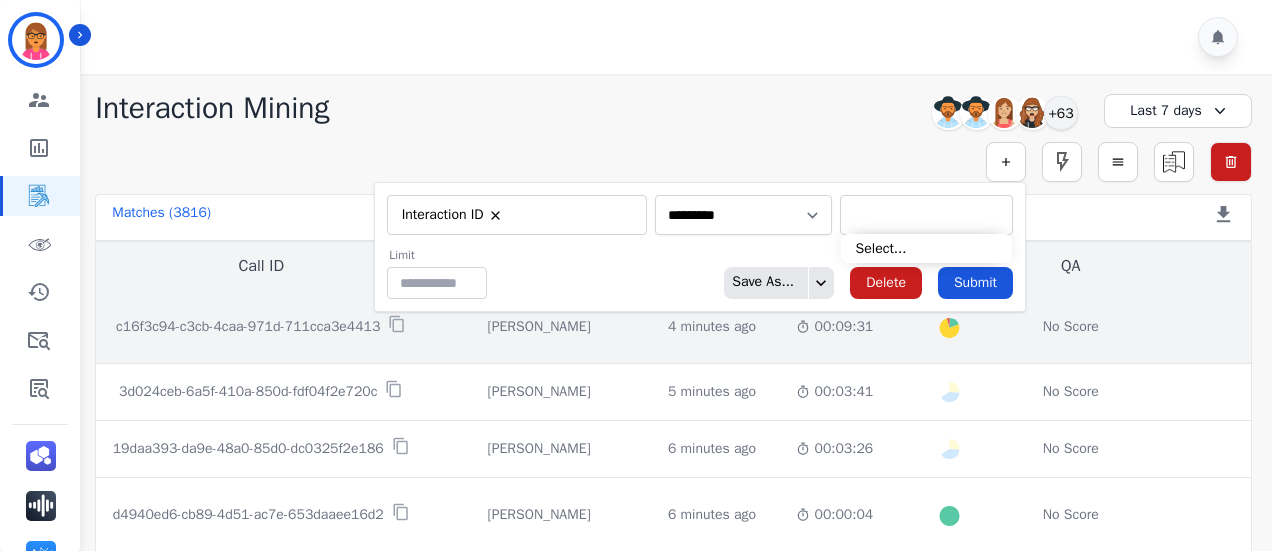 scroll, scrollTop: 0, scrollLeft: 0, axis: both 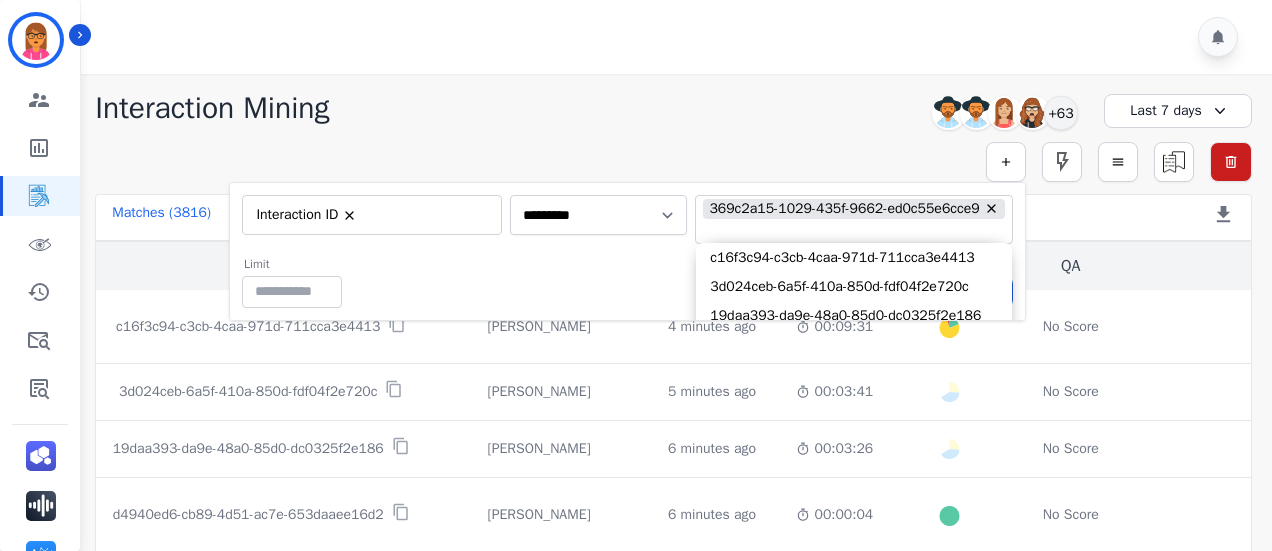click on "Limit   **   Save As...       Delete   Submit" at bounding box center (627, 282) 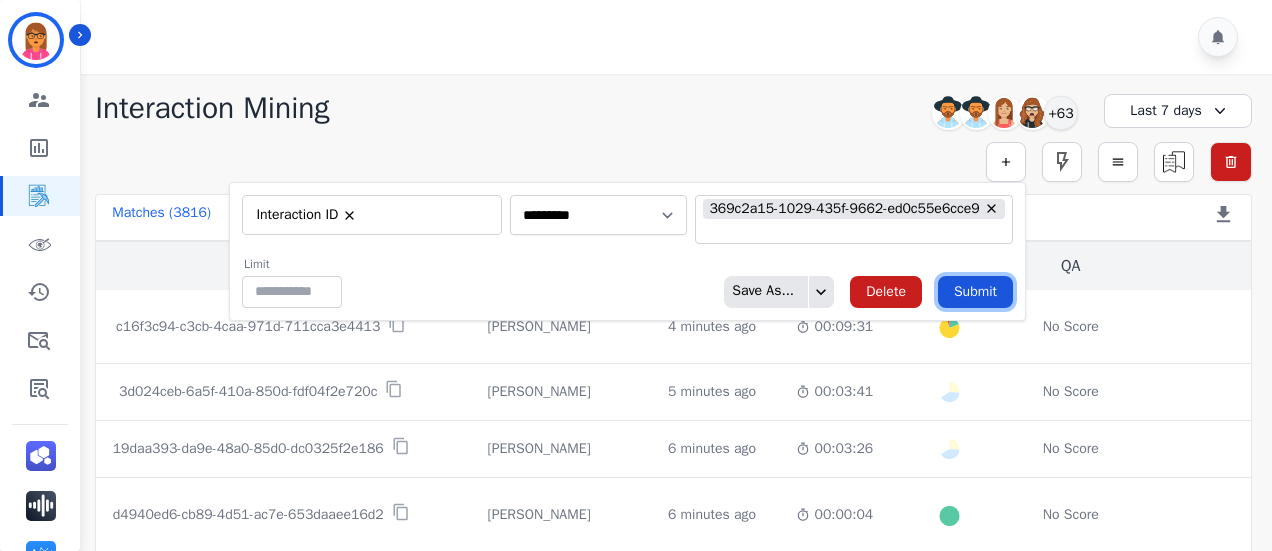 drag, startPoint x: 974, startPoint y: 281, endPoint x: 969, endPoint y: 270, distance: 12.083046 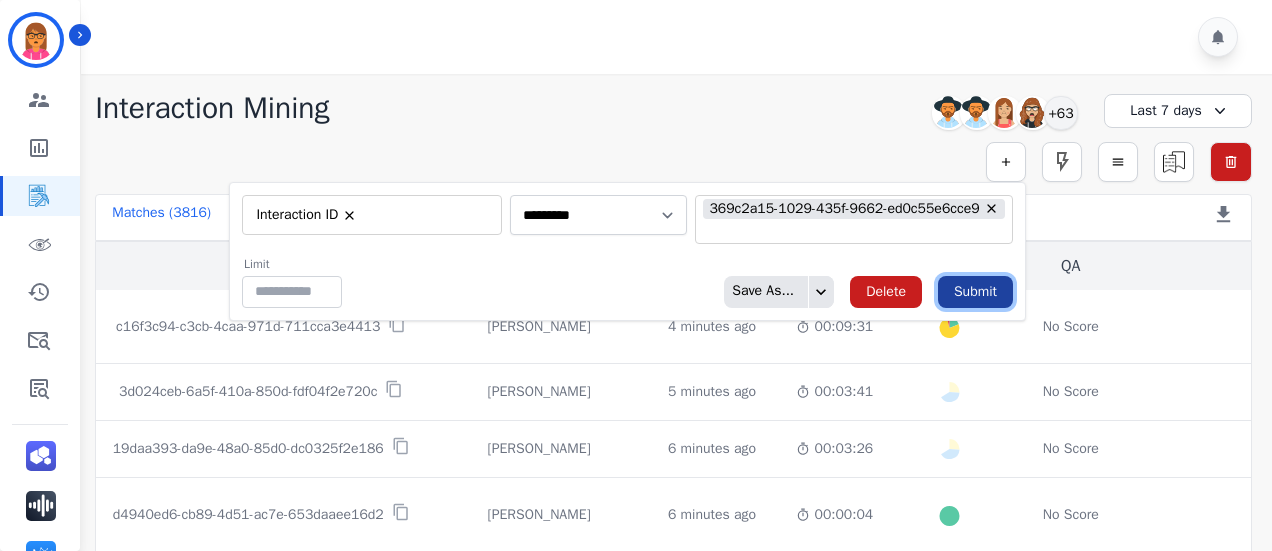 click on "Submit" at bounding box center [975, 292] 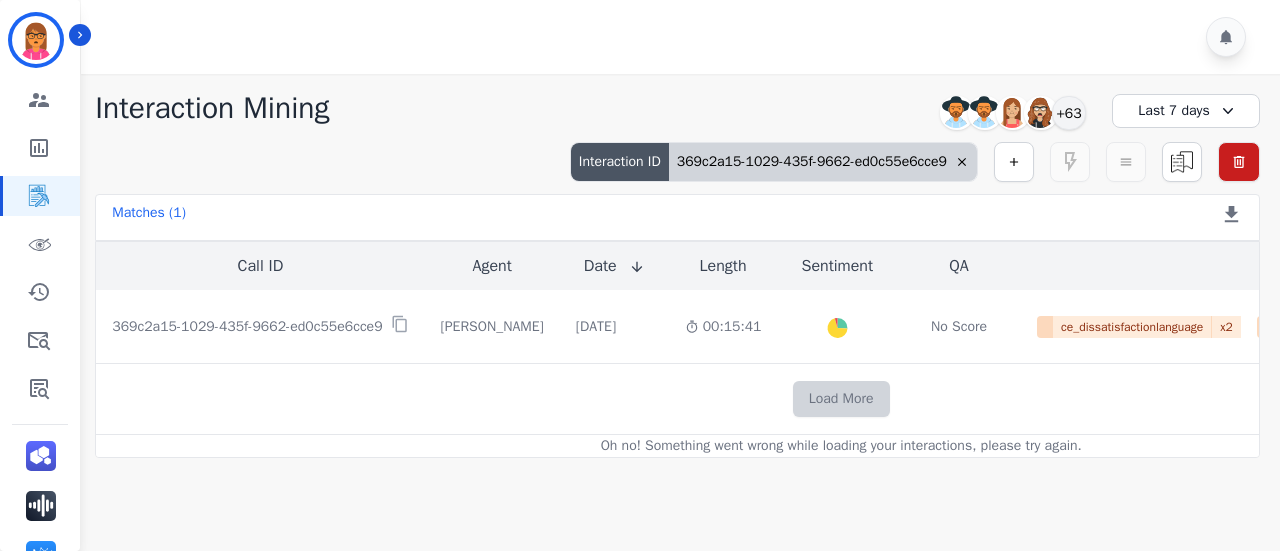 click on "Load More" at bounding box center (841, 399) 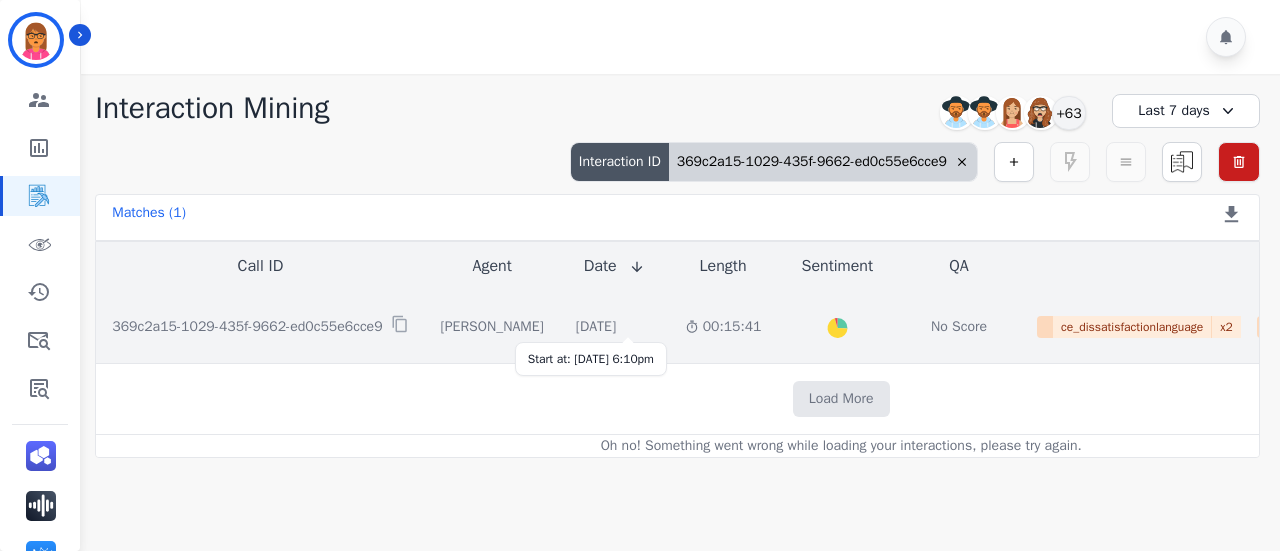 click on "[DATE]" at bounding box center [596, 327] 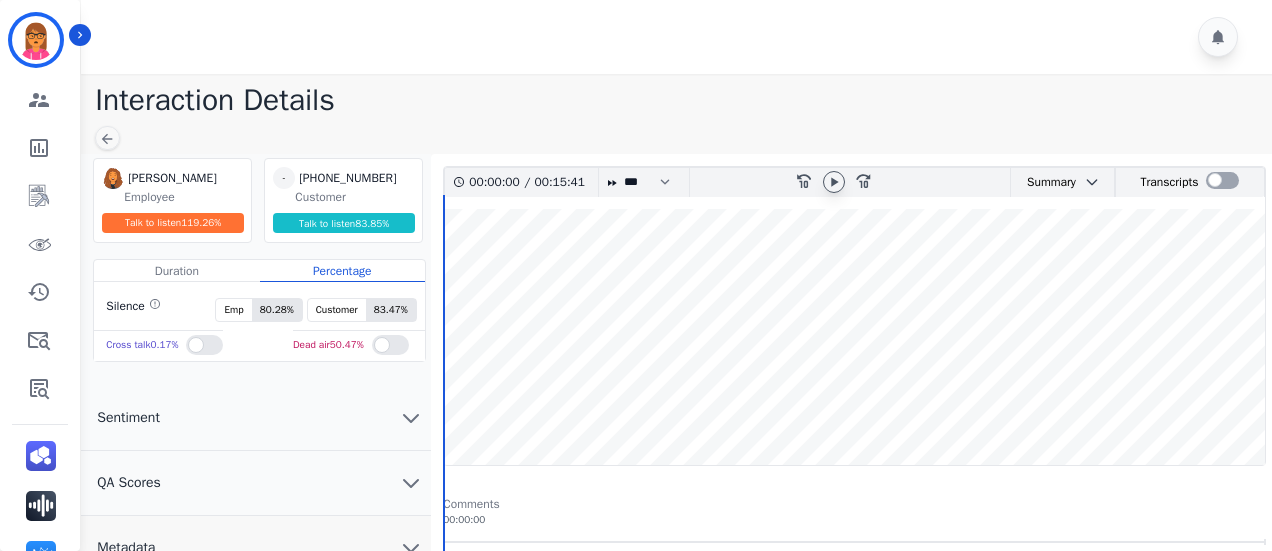 click 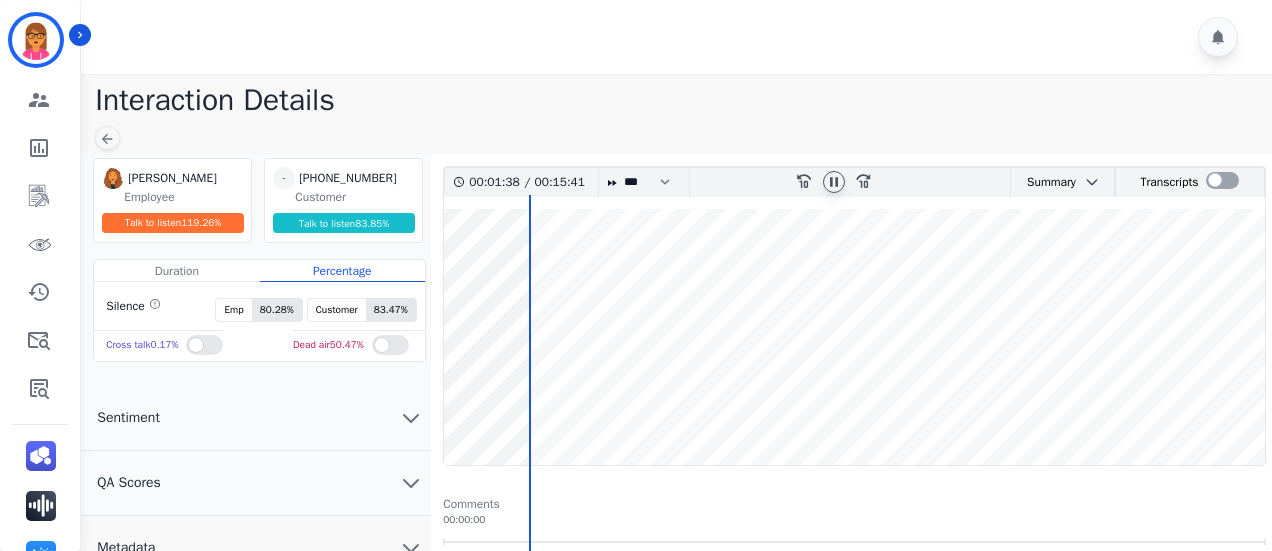 click 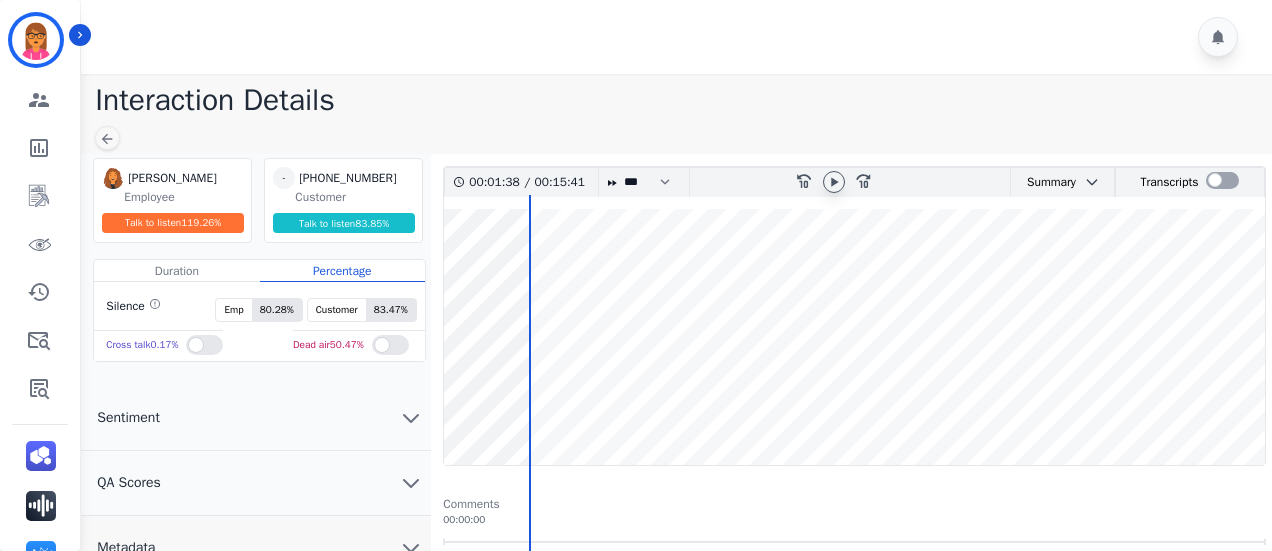 click 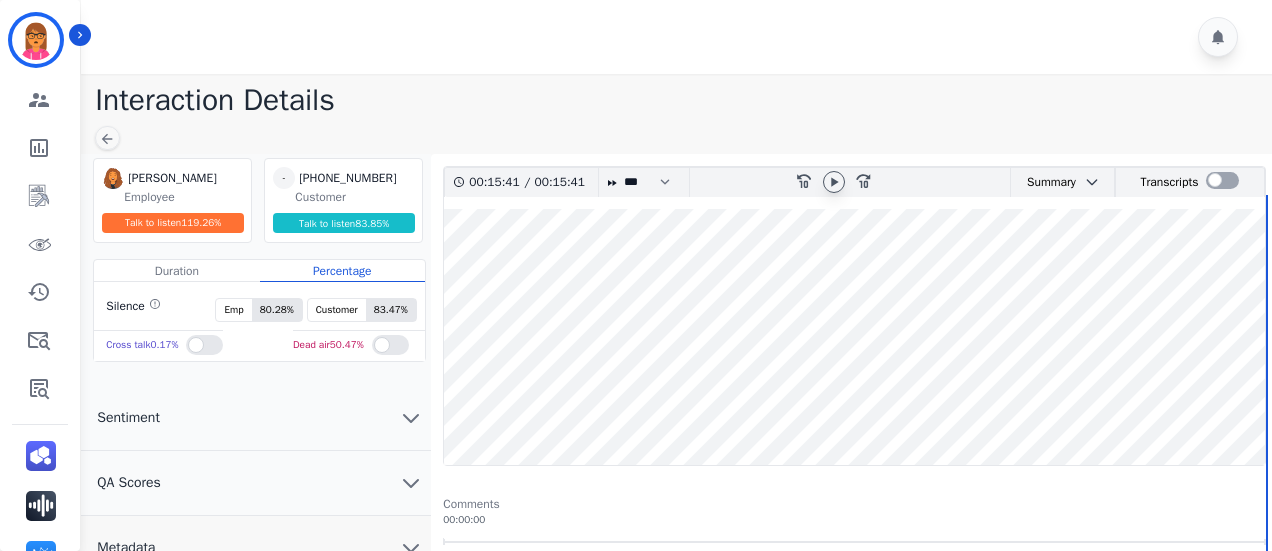 click 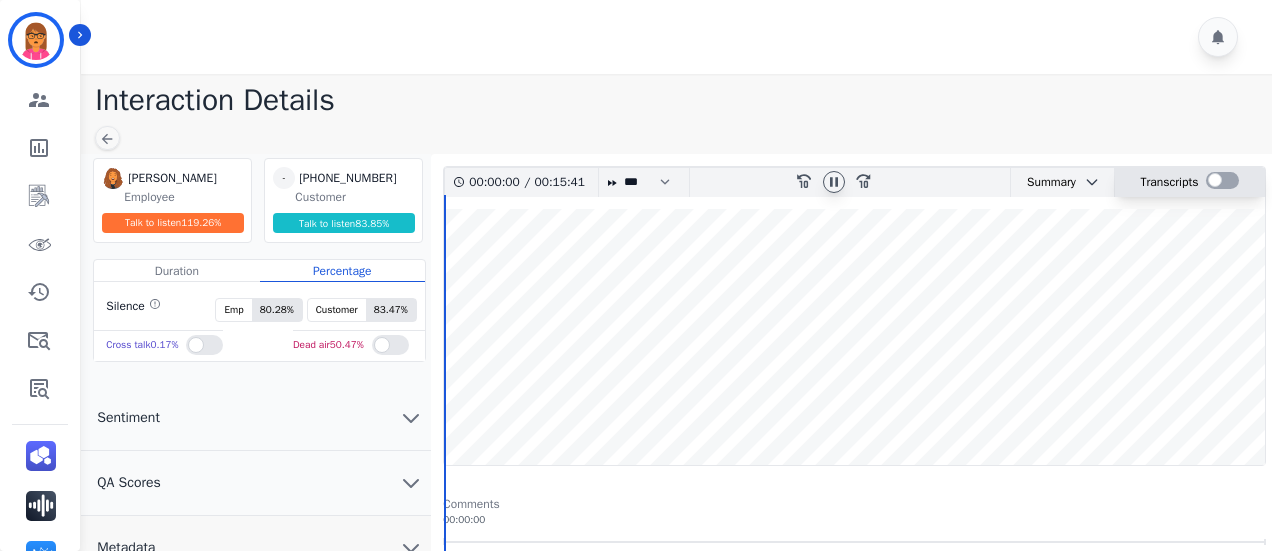 click at bounding box center [1222, 180] 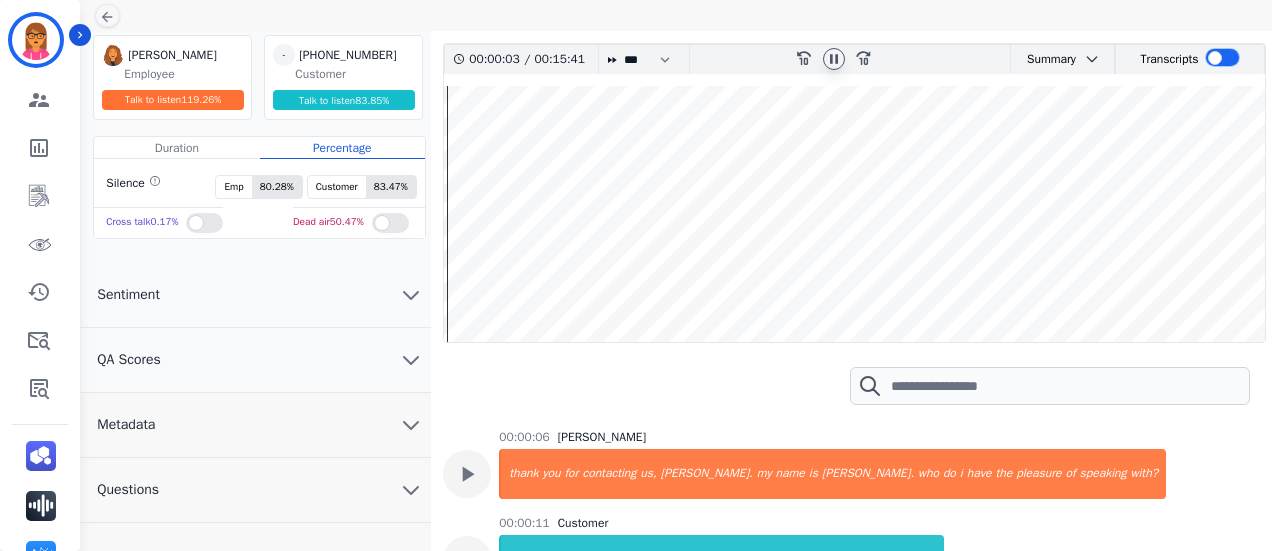 scroll, scrollTop: 100, scrollLeft: 0, axis: vertical 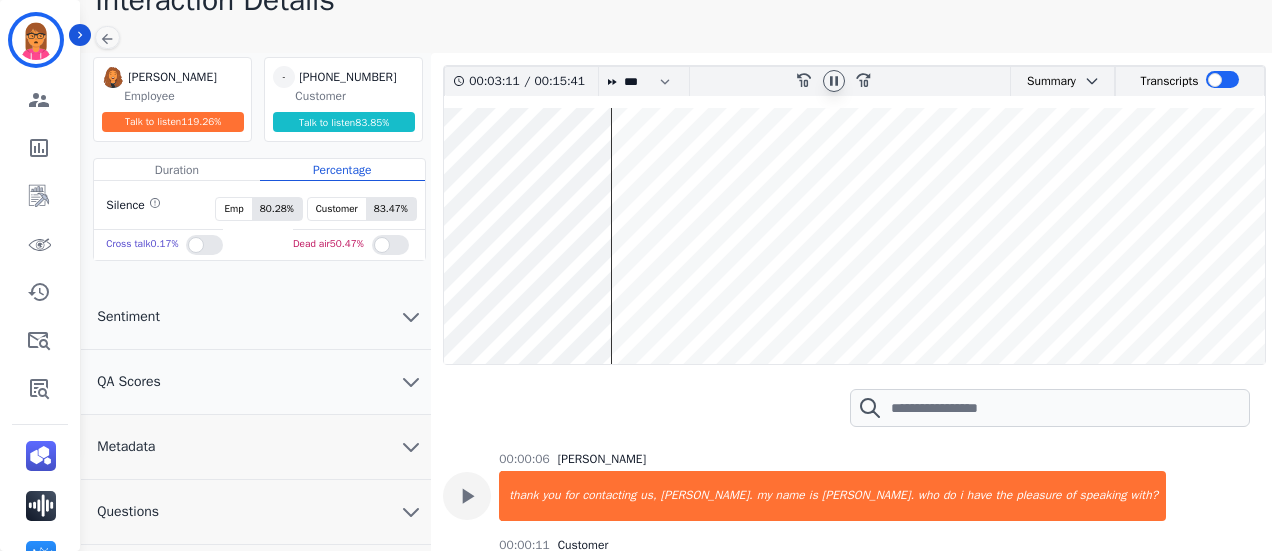 click 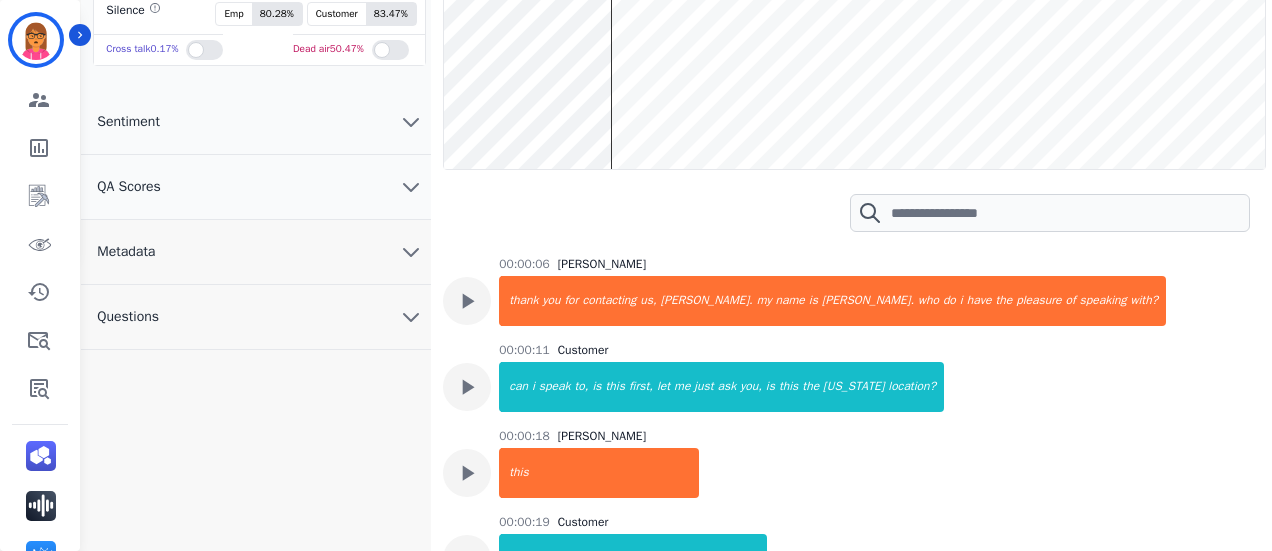 scroll, scrollTop: 300, scrollLeft: 0, axis: vertical 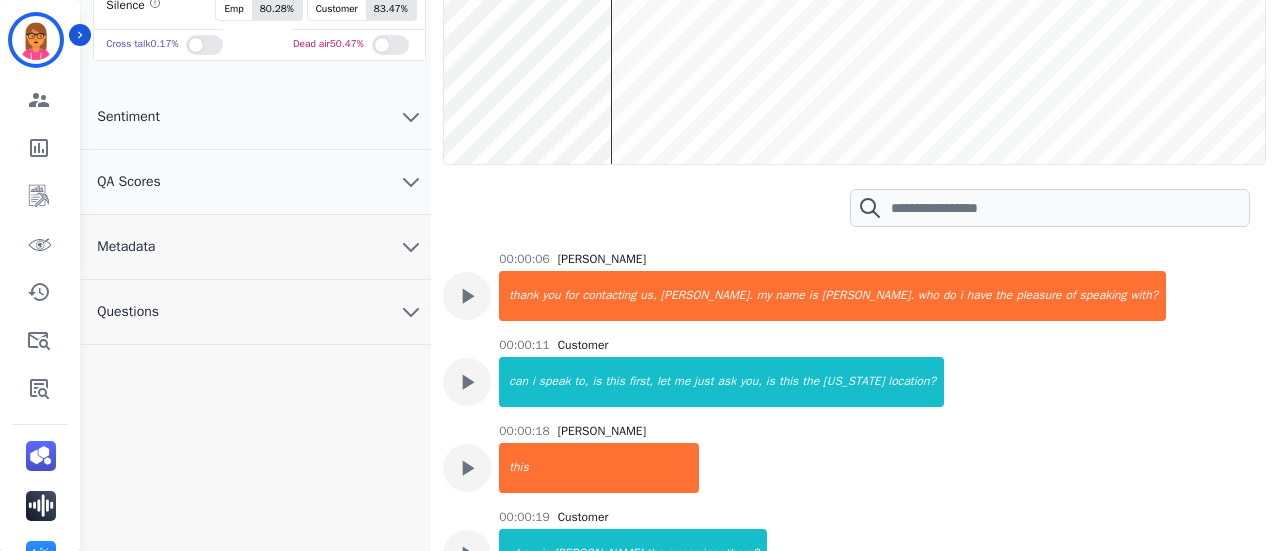 click on "Questions" at bounding box center (256, 312) 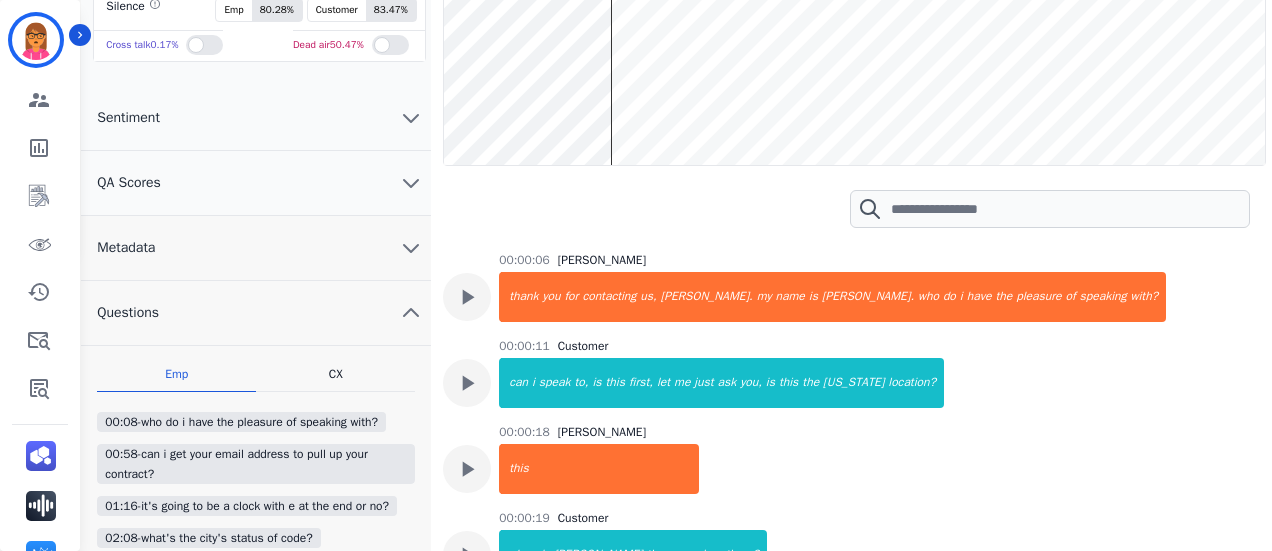 click on "Metadata" at bounding box center [256, 248] 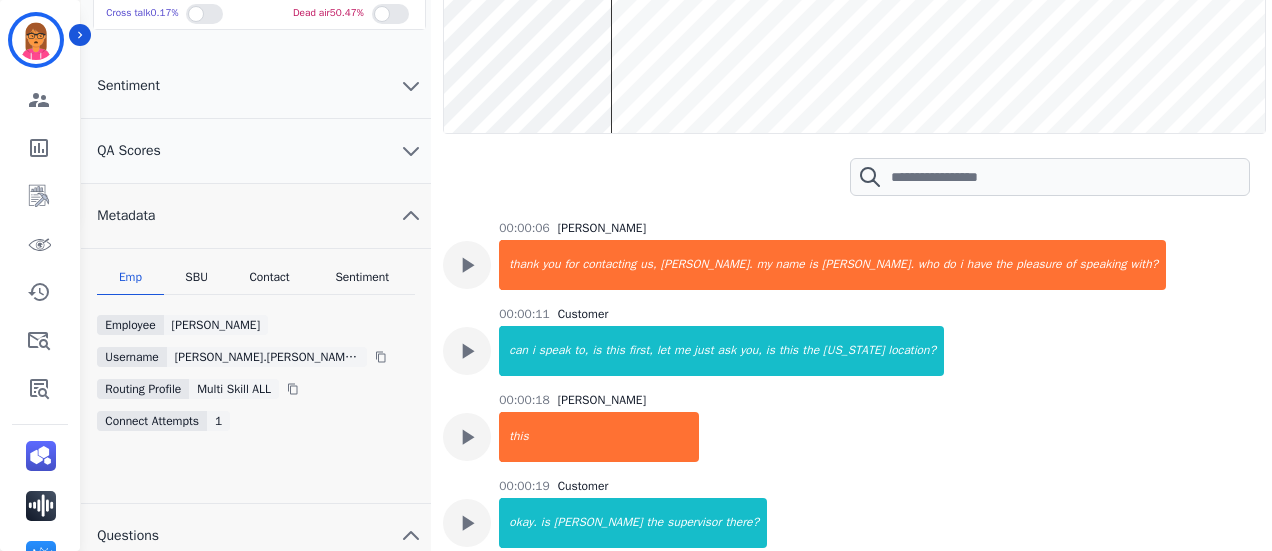scroll, scrollTop: 400, scrollLeft: 0, axis: vertical 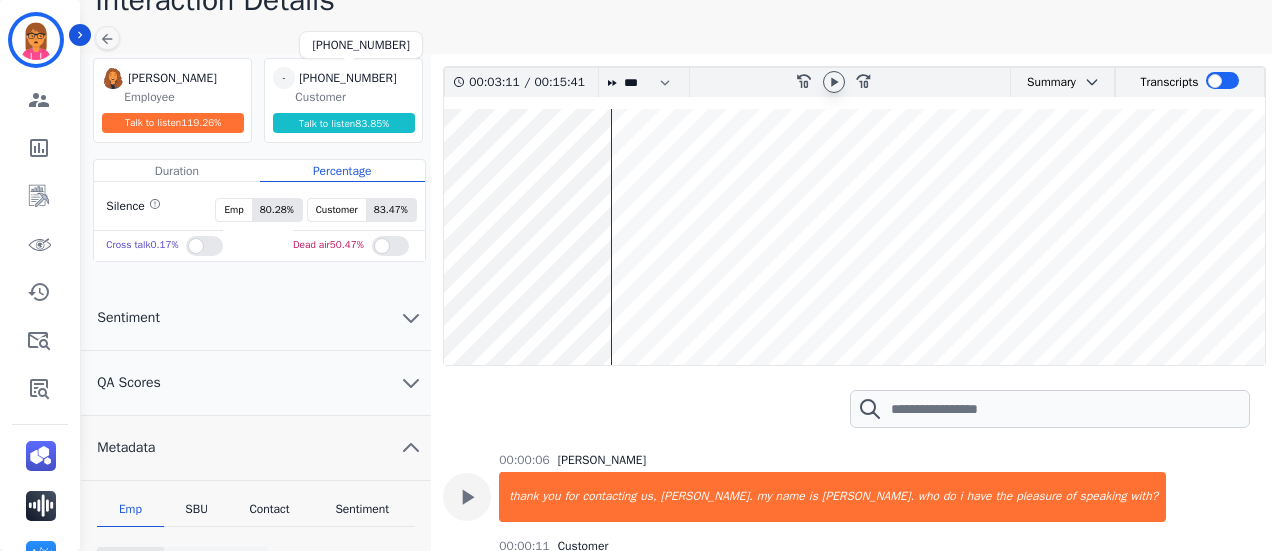 click on "[PHONE_NUMBER]" at bounding box center [349, 78] 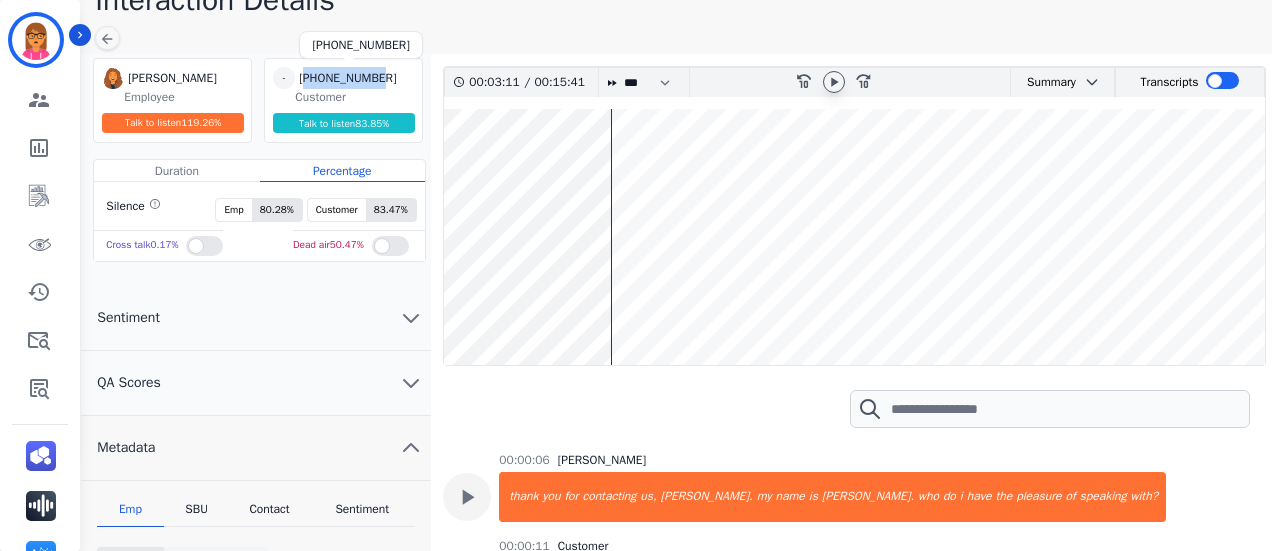 click on "[PHONE_NUMBER]" at bounding box center (349, 78) 